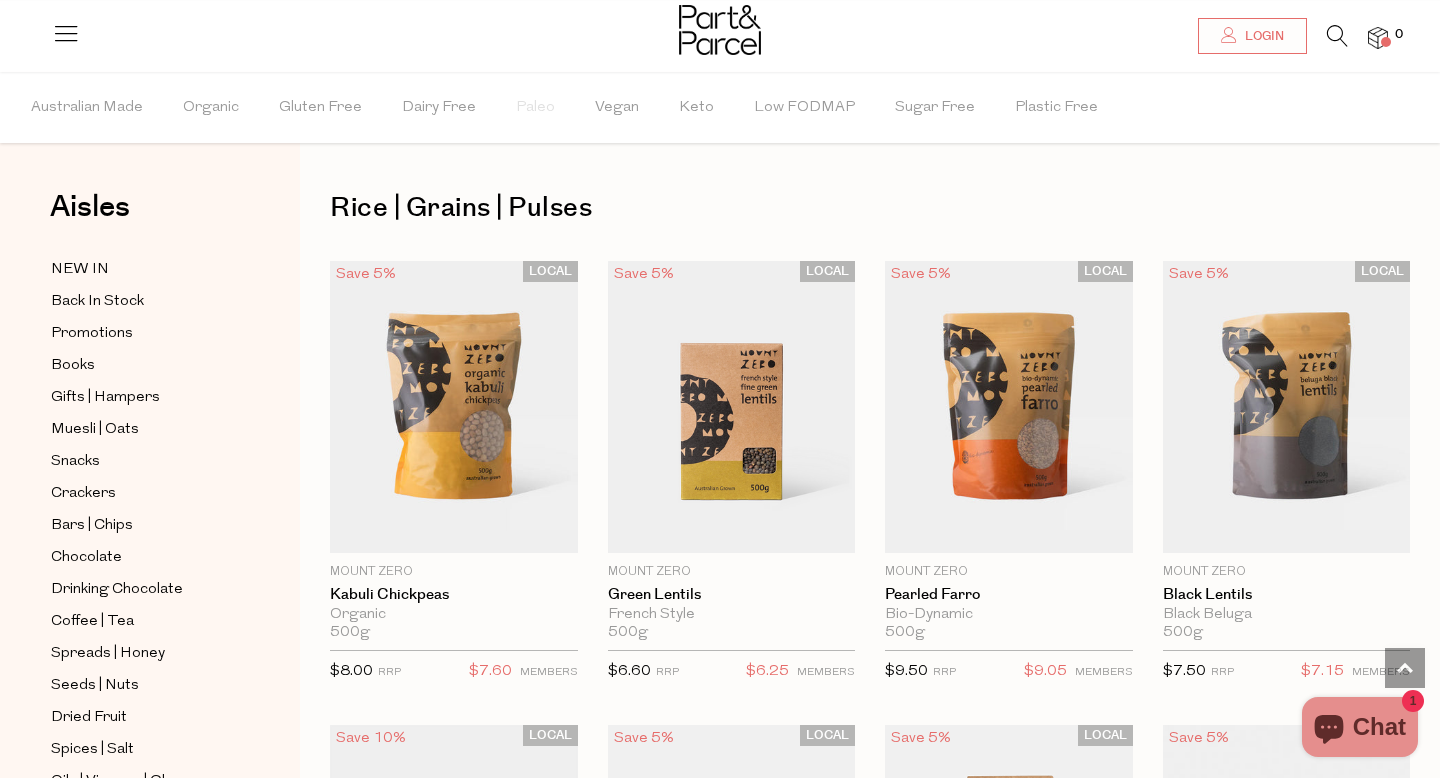 scroll, scrollTop: 2685, scrollLeft: 0, axis: vertical 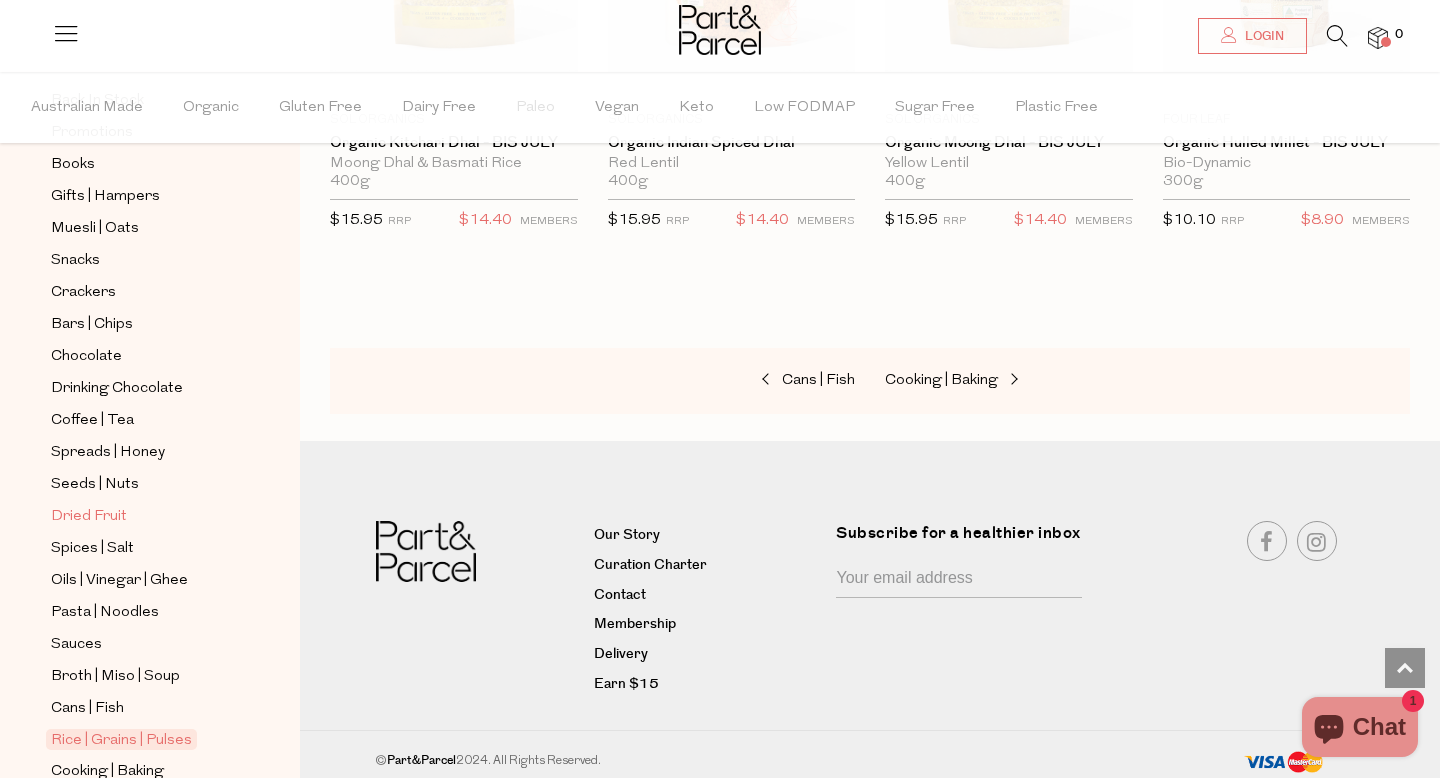 click on "Dried Fruit" at bounding box center (89, 517) 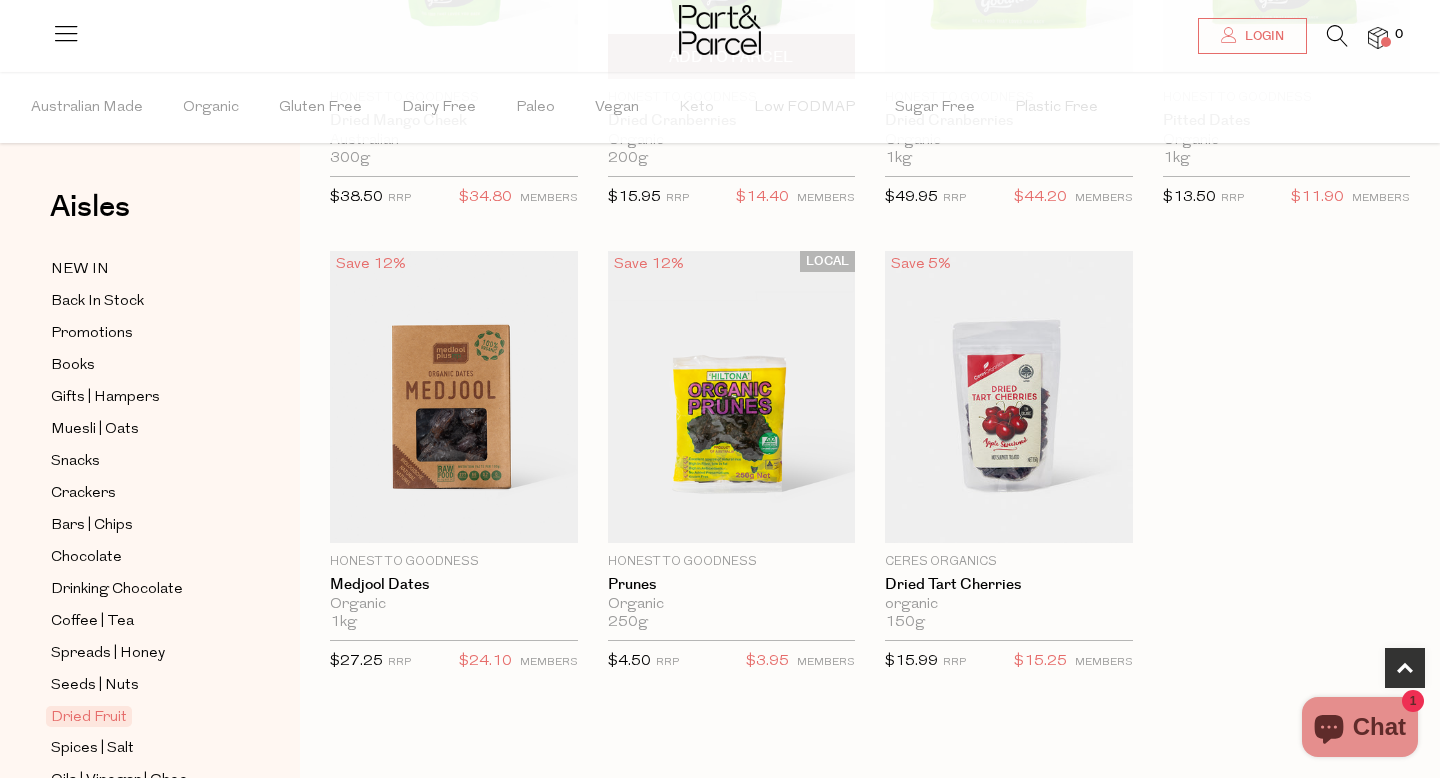 scroll, scrollTop: 965, scrollLeft: 0, axis: vertical 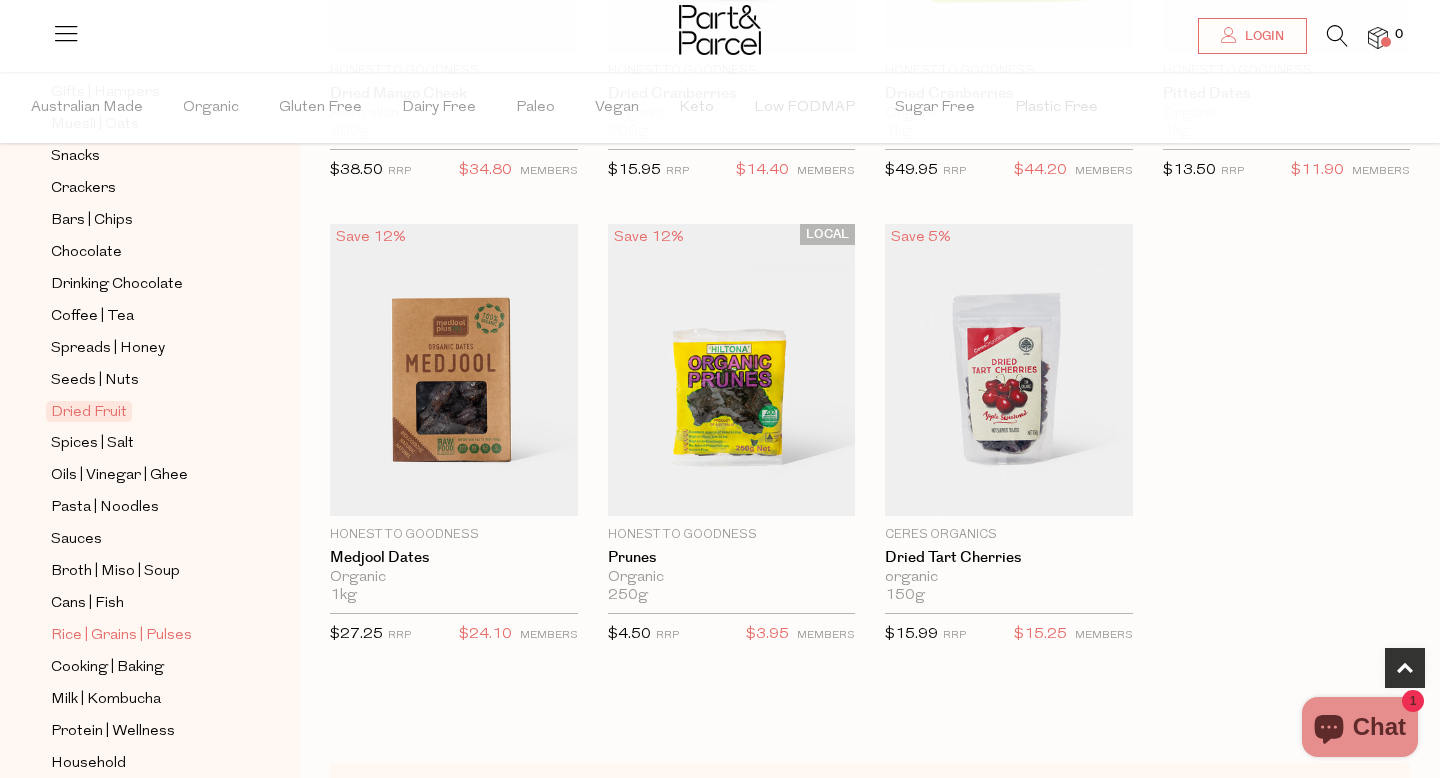 click on "Rice | Grains | Pulses" at bounding box center [121, 636] 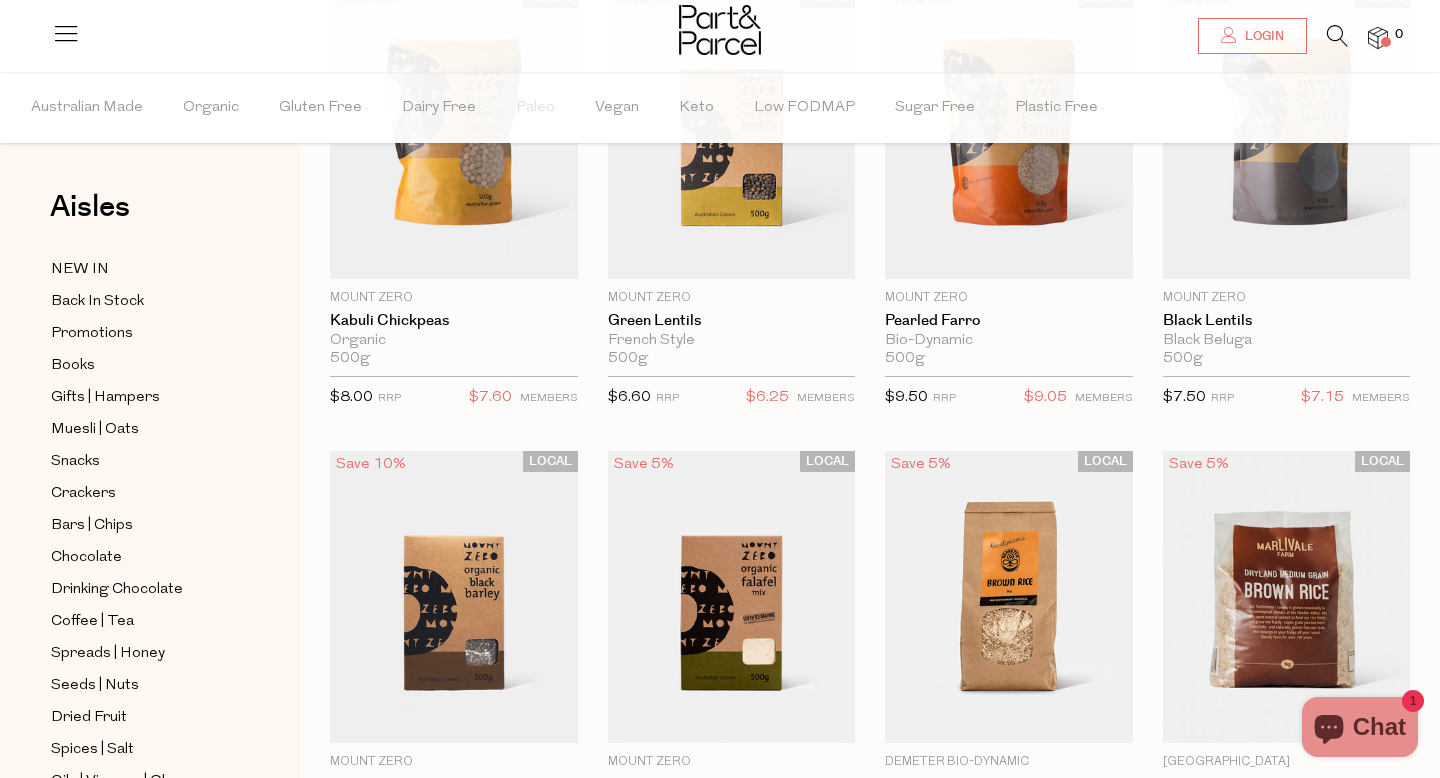 scroll, scrollTop: 306, scrollLeft: 0, axis: vertical 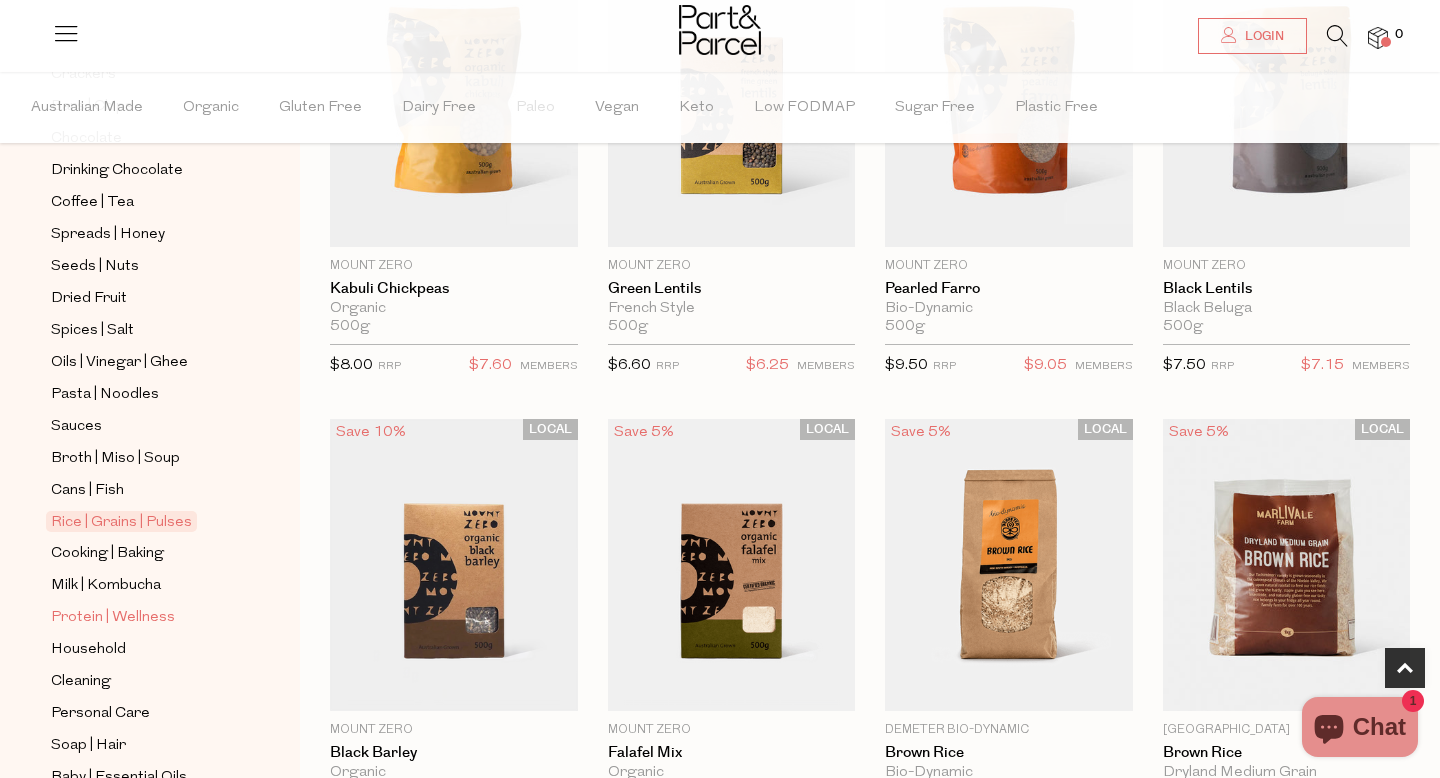 click on "Protein | Wellness" at bounding box center [113, 618] 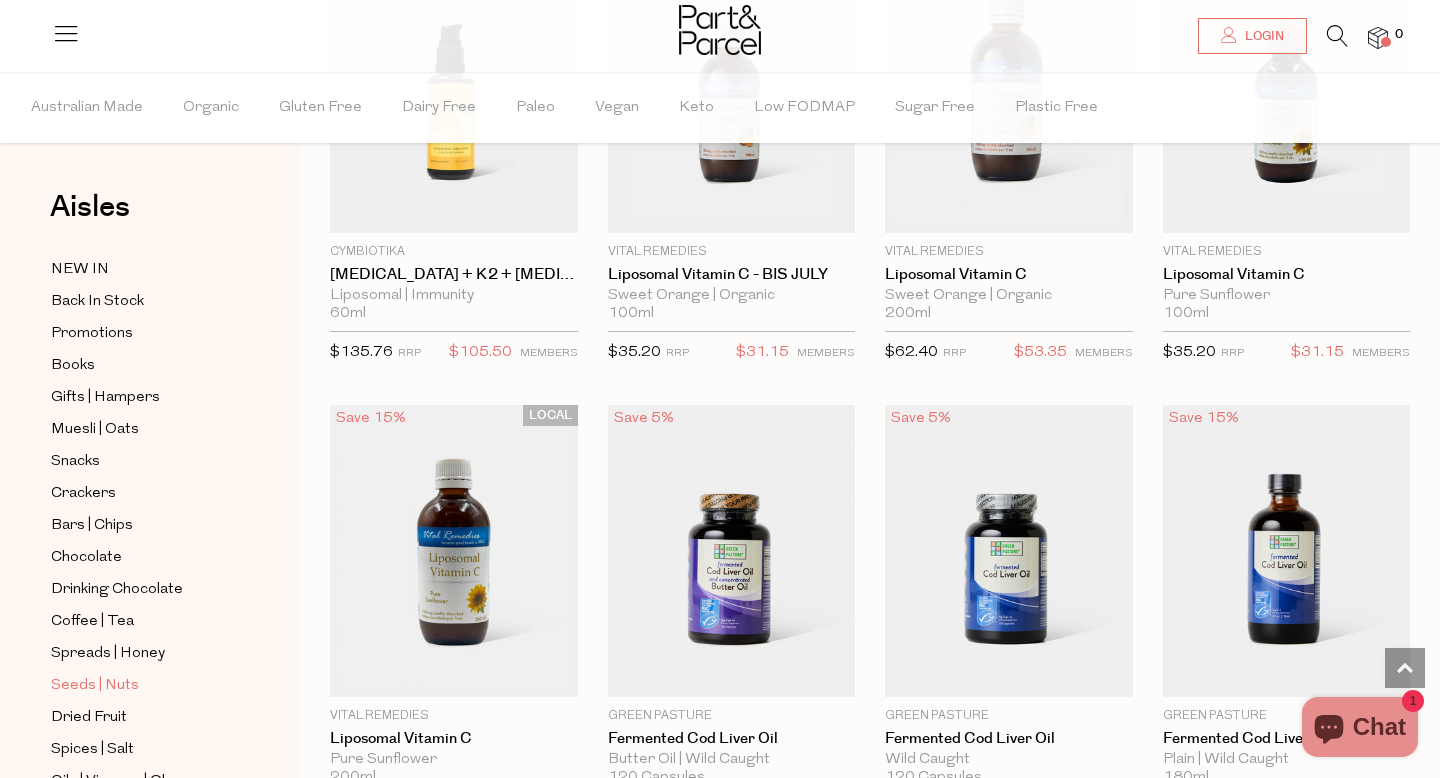 scroll, scrollTop: 1713, scrollLeft: 0, axis: vertical 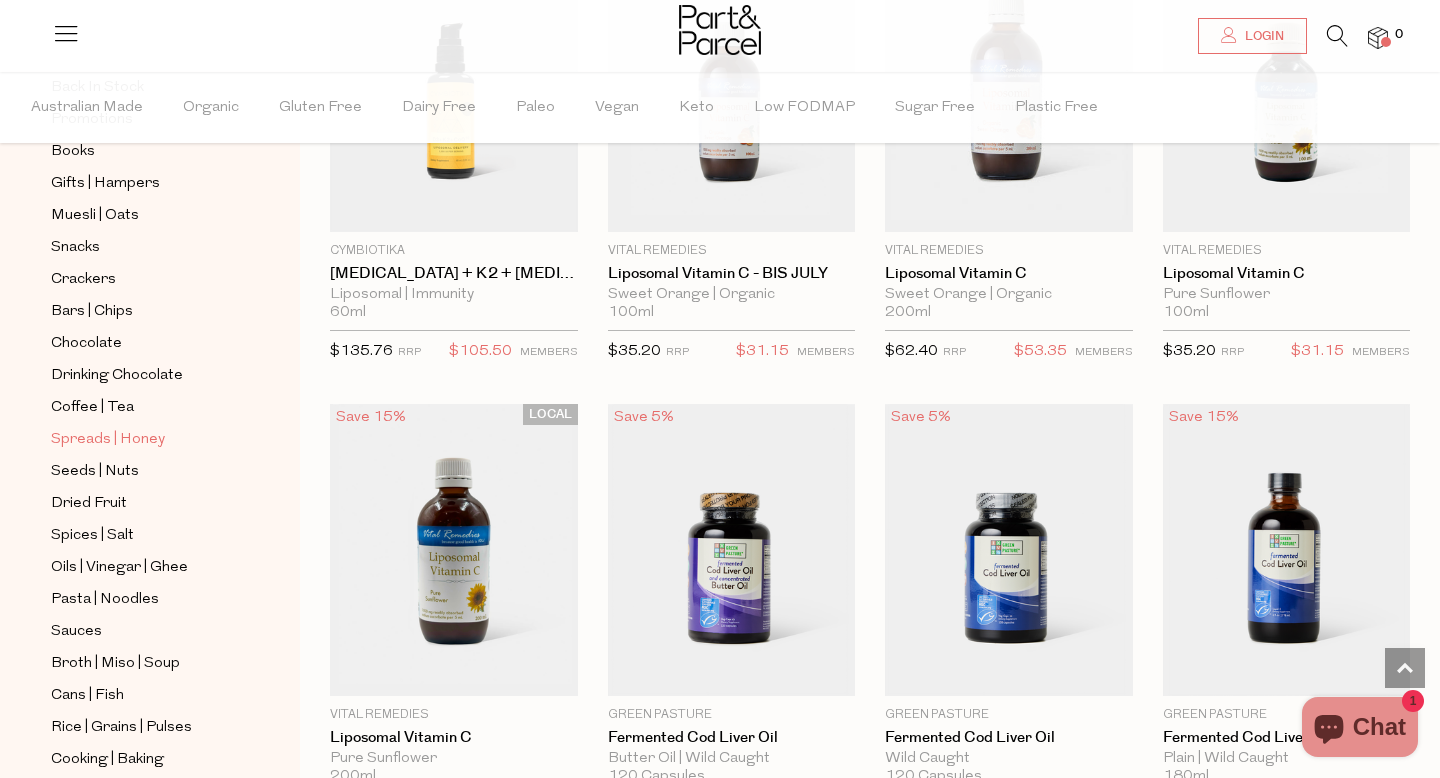 click on "Spreads | Honey" at bounding box center [108, 440] 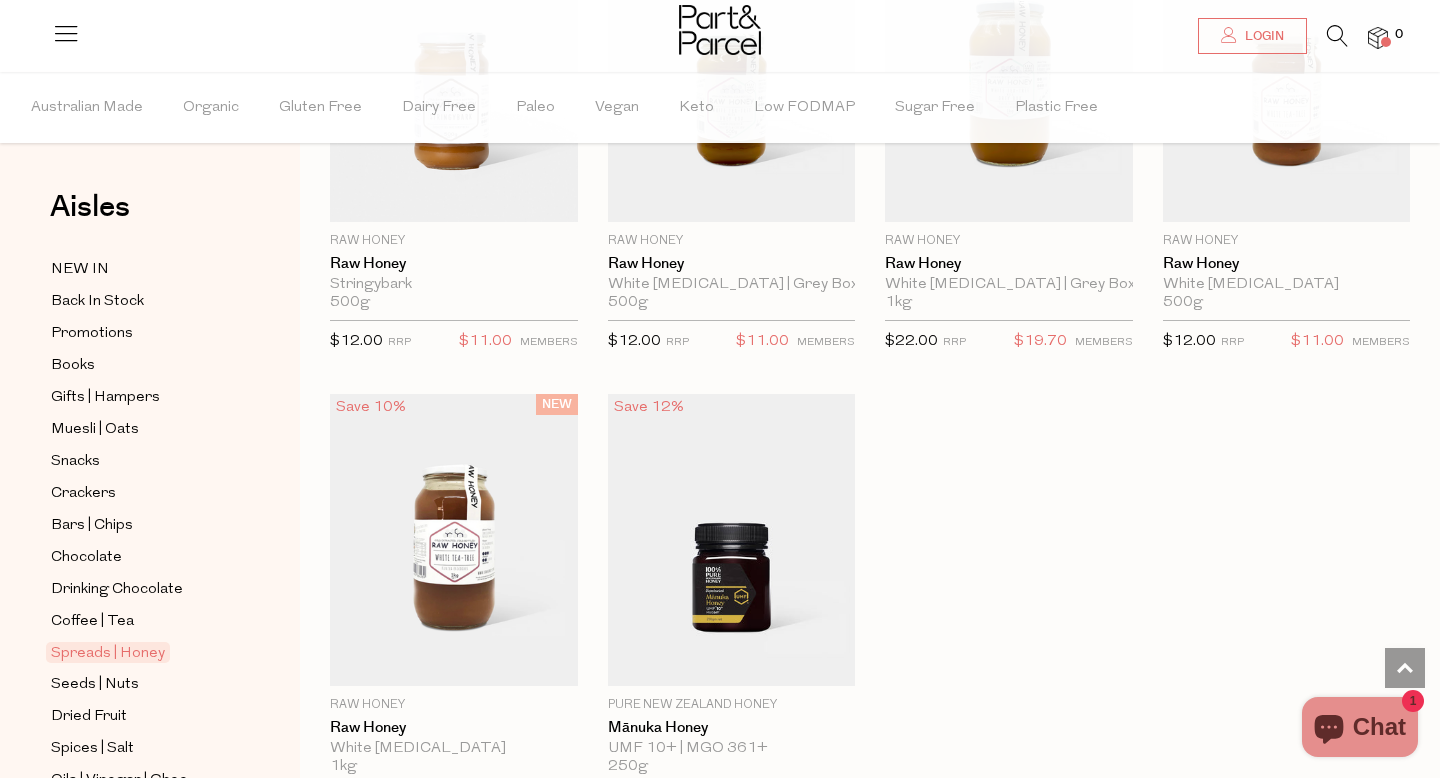 scroll, scrollTop: 5493, scrollLeft: 0, axis: vertical 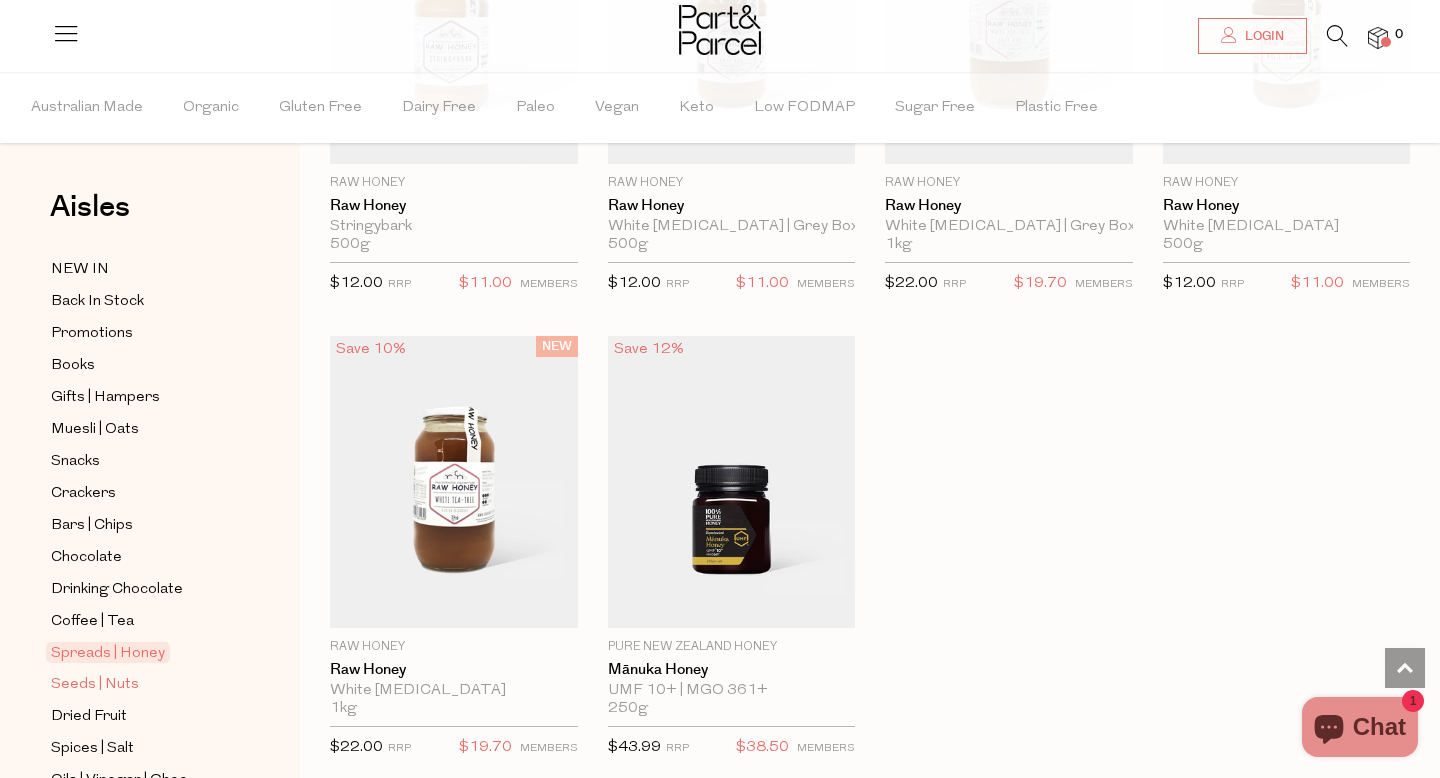 click on "Seeds | Nuts" at bounding box center [95, 685] 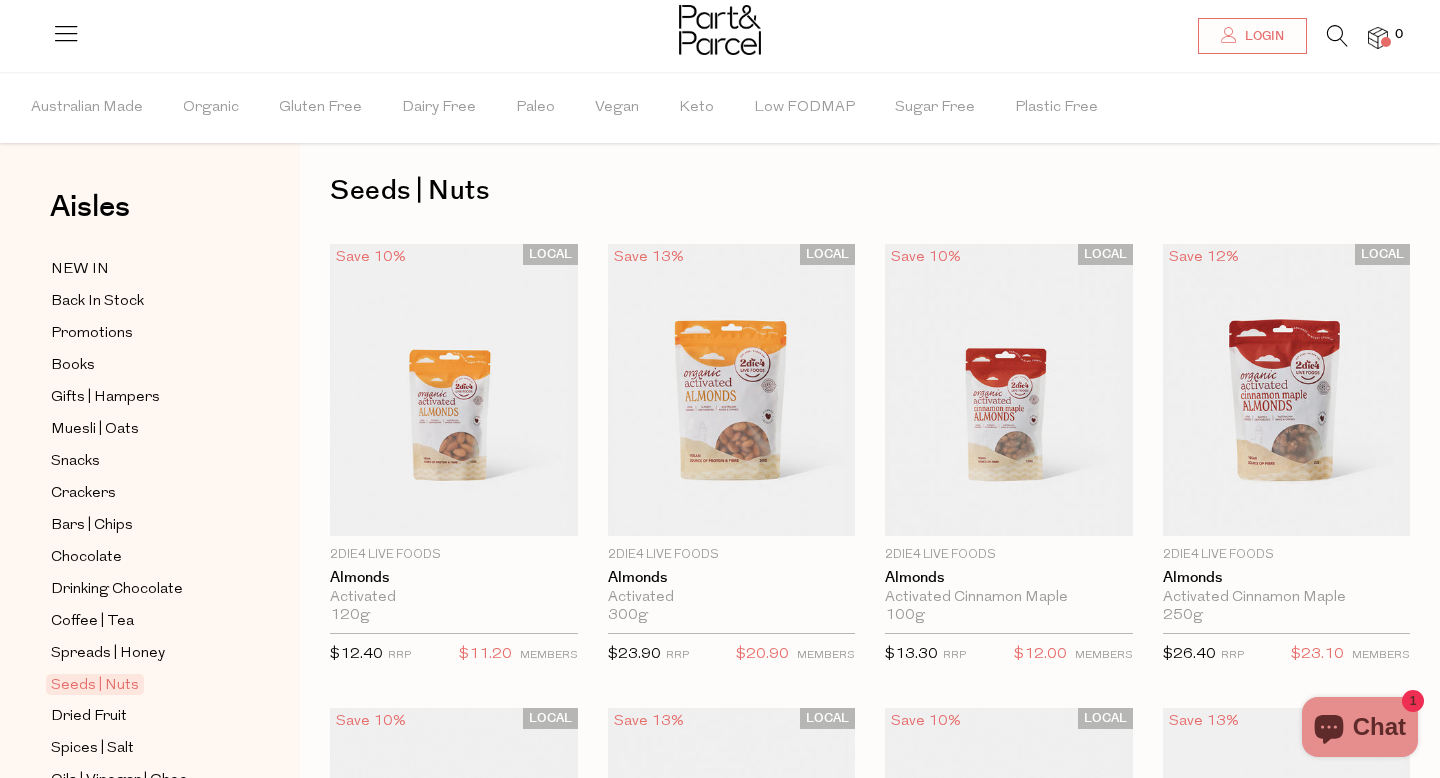 scroll, scrollTop: 0, scrollLeft: 0, axis: both 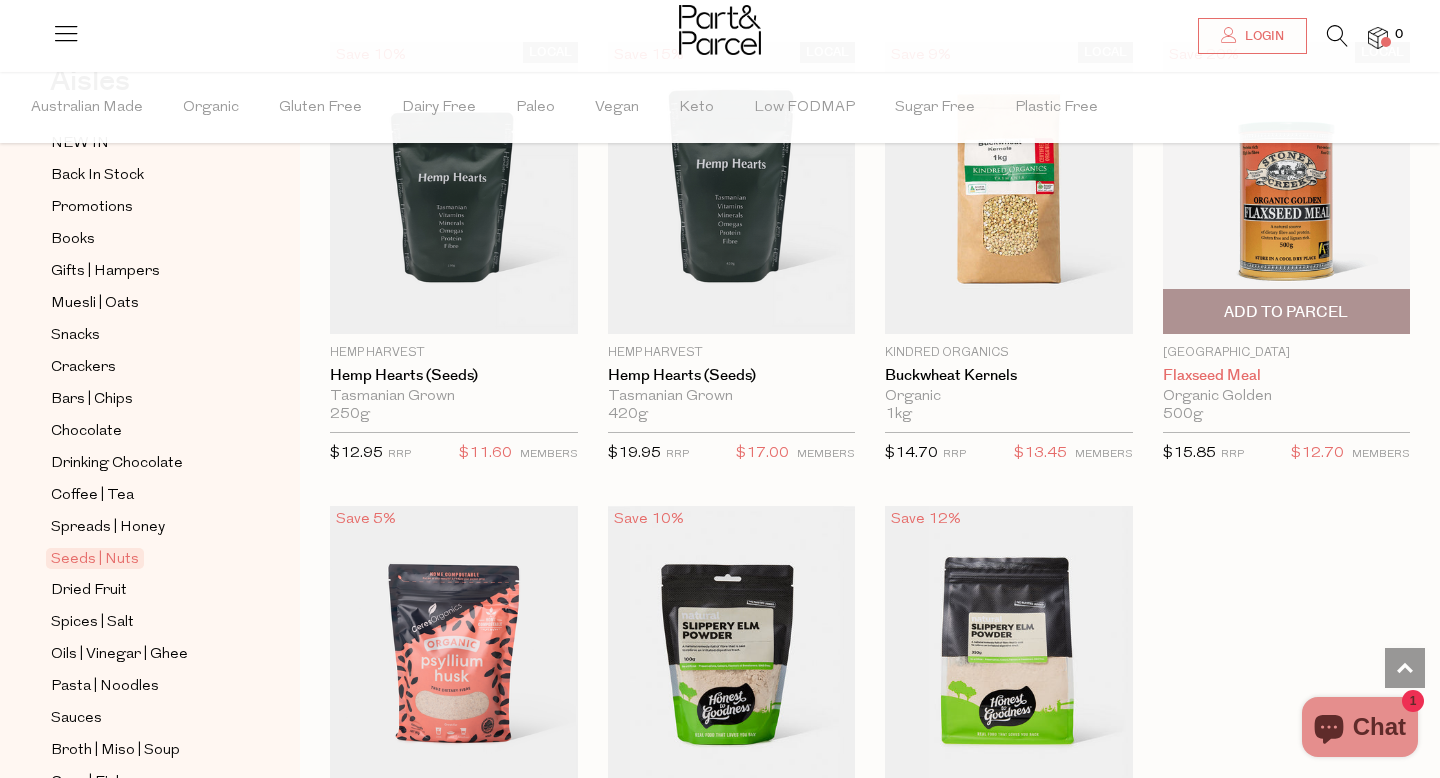 click on "Flaxseed Meal" at bounding box center (1287, 376) 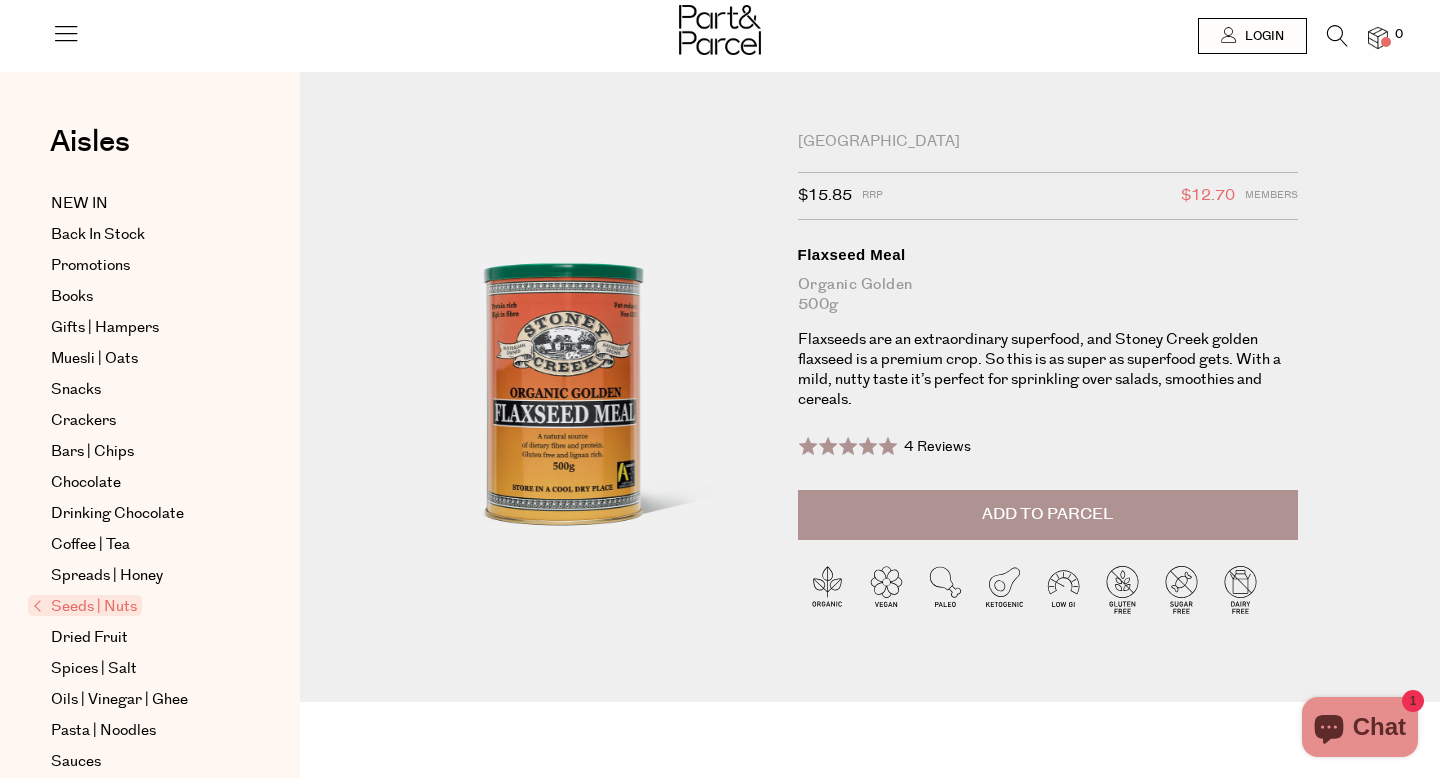 scroll, scrollTop: 0, scrollLeft: 0, axis: both 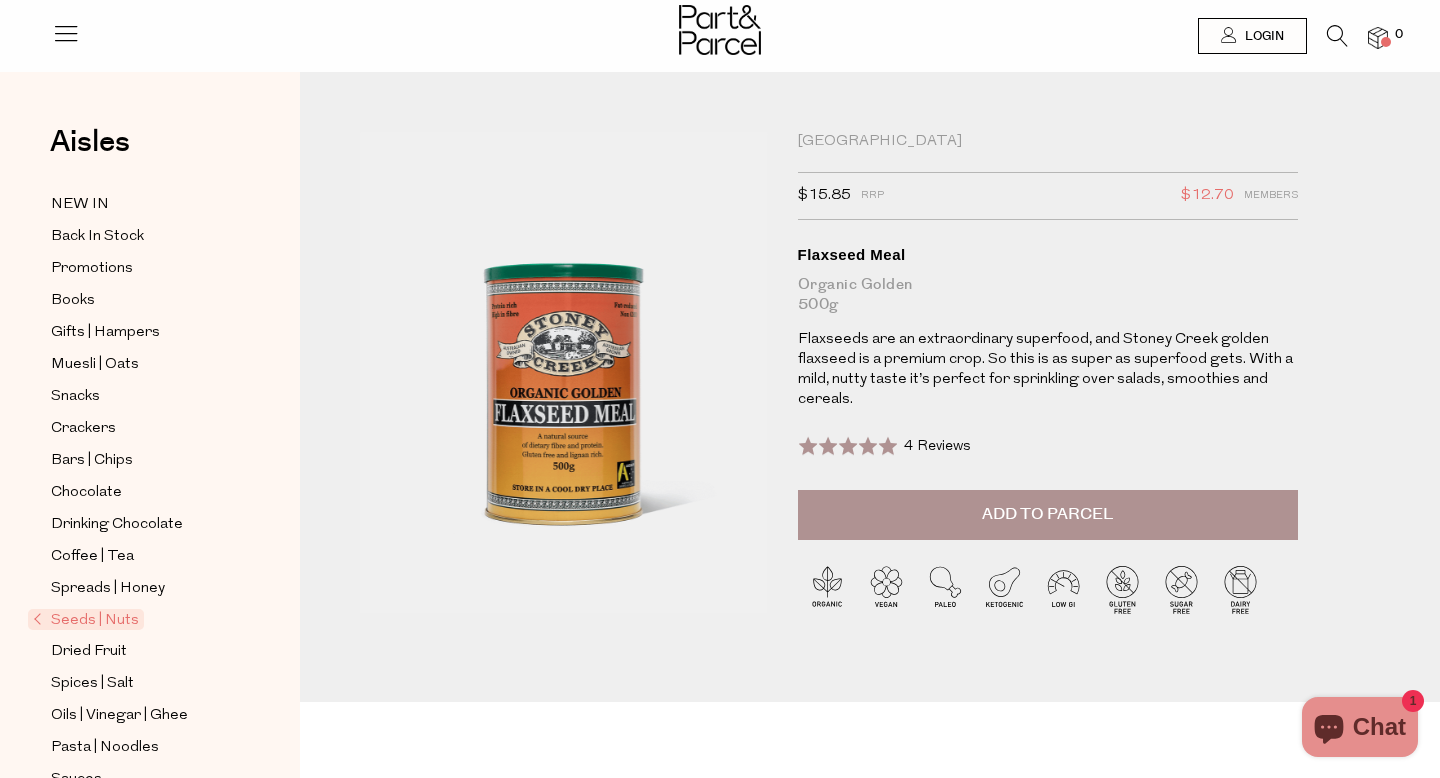 click on "Add to Parcel" at bounding box center (1048, 515) 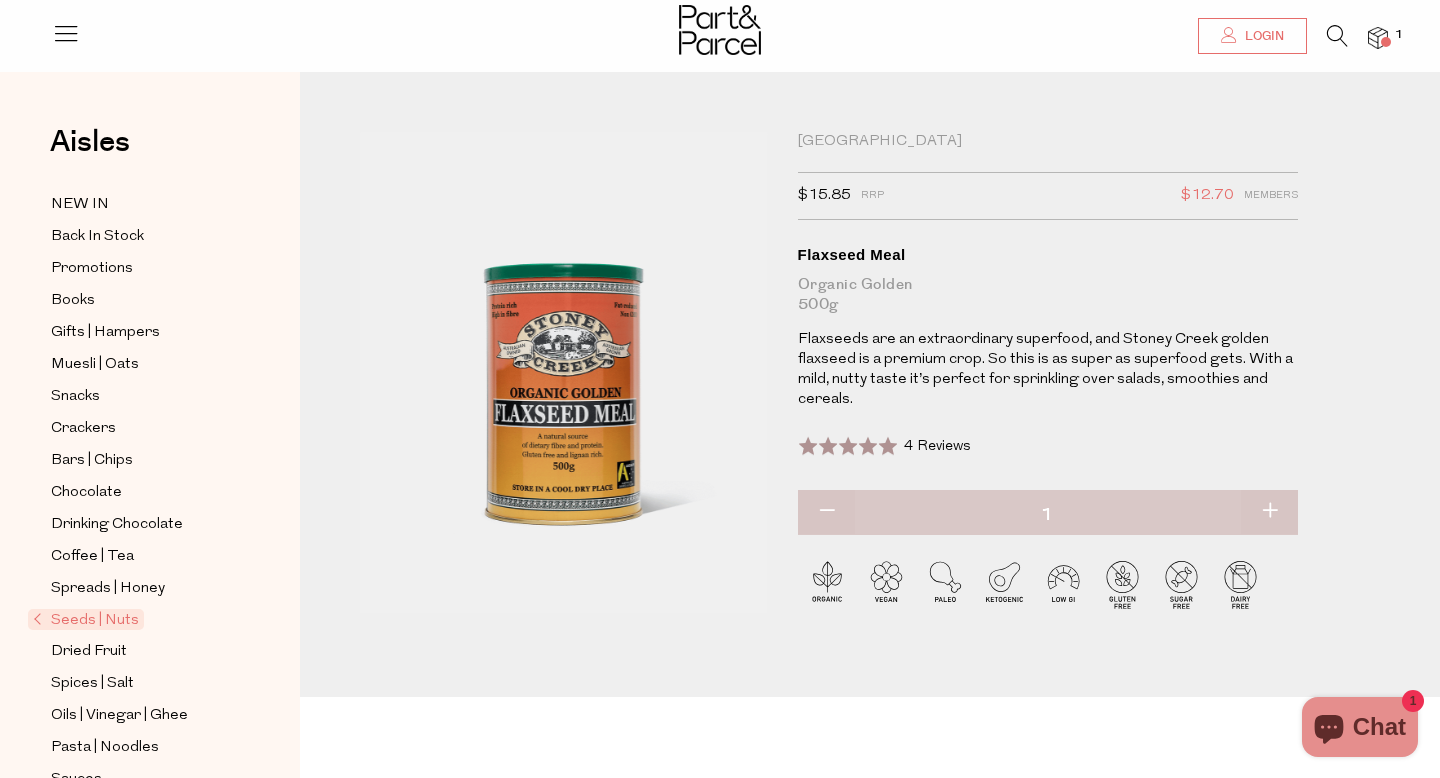 click on "Login" at bounding box center [1262, 36] 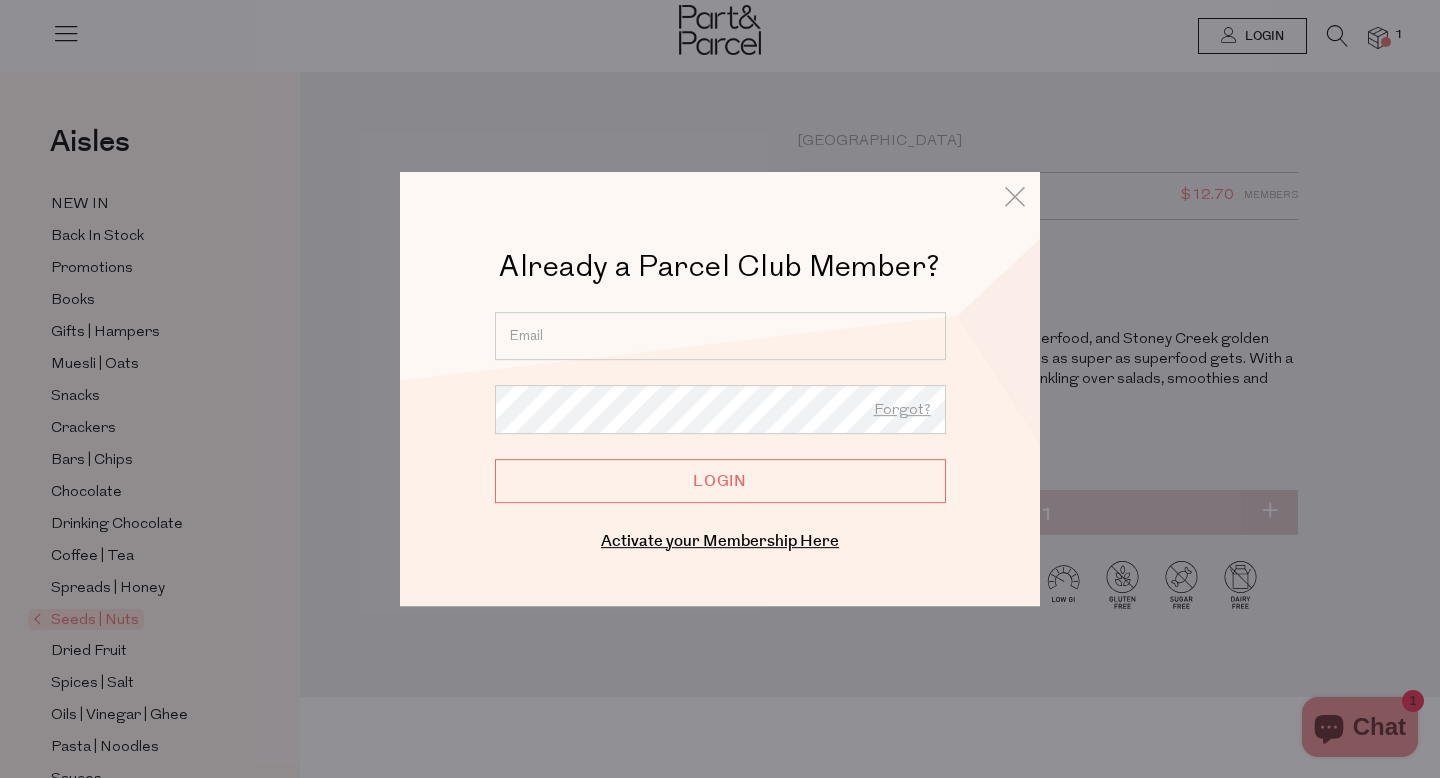 click on "Already a Parcel Club Member?" at bounding box center (720, 264) 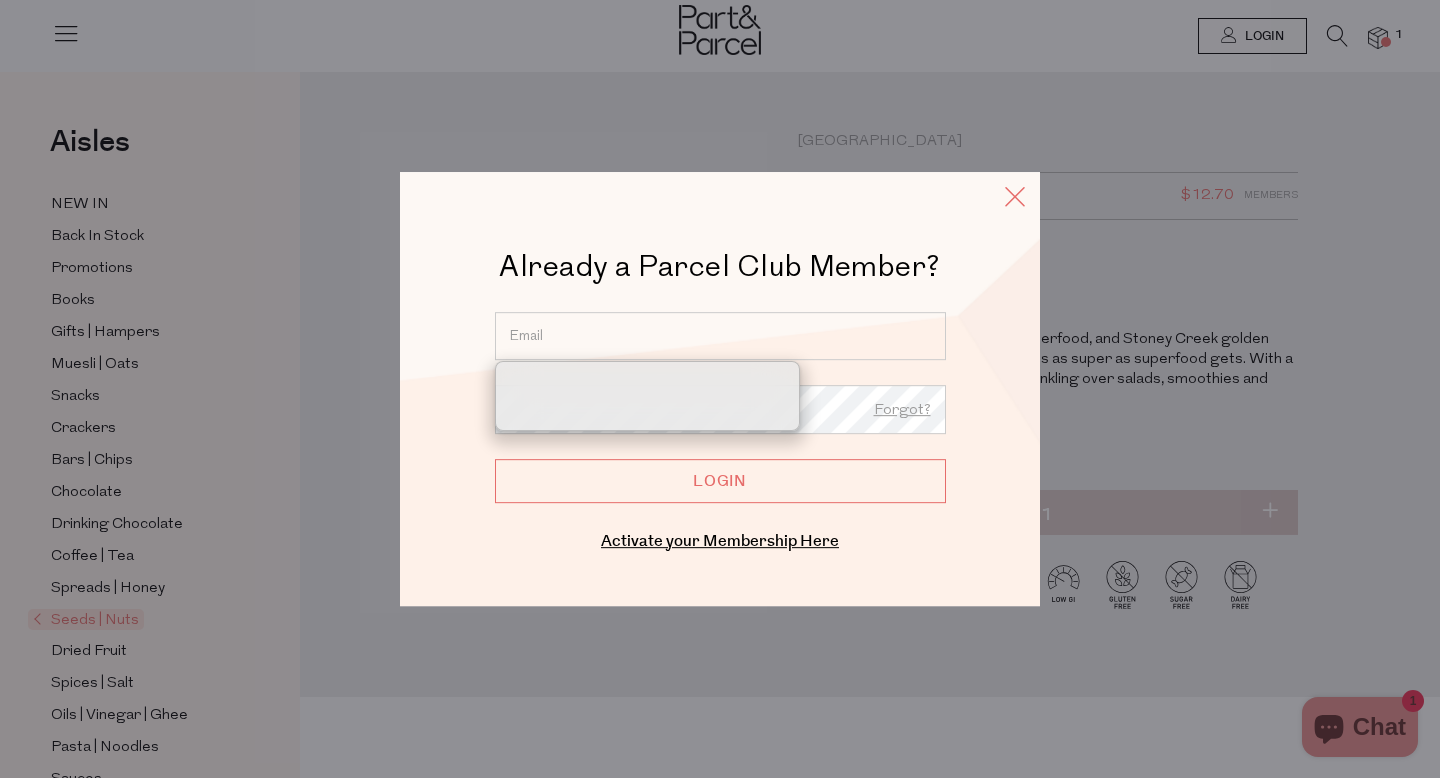 click at bounding box center (1015, 196) 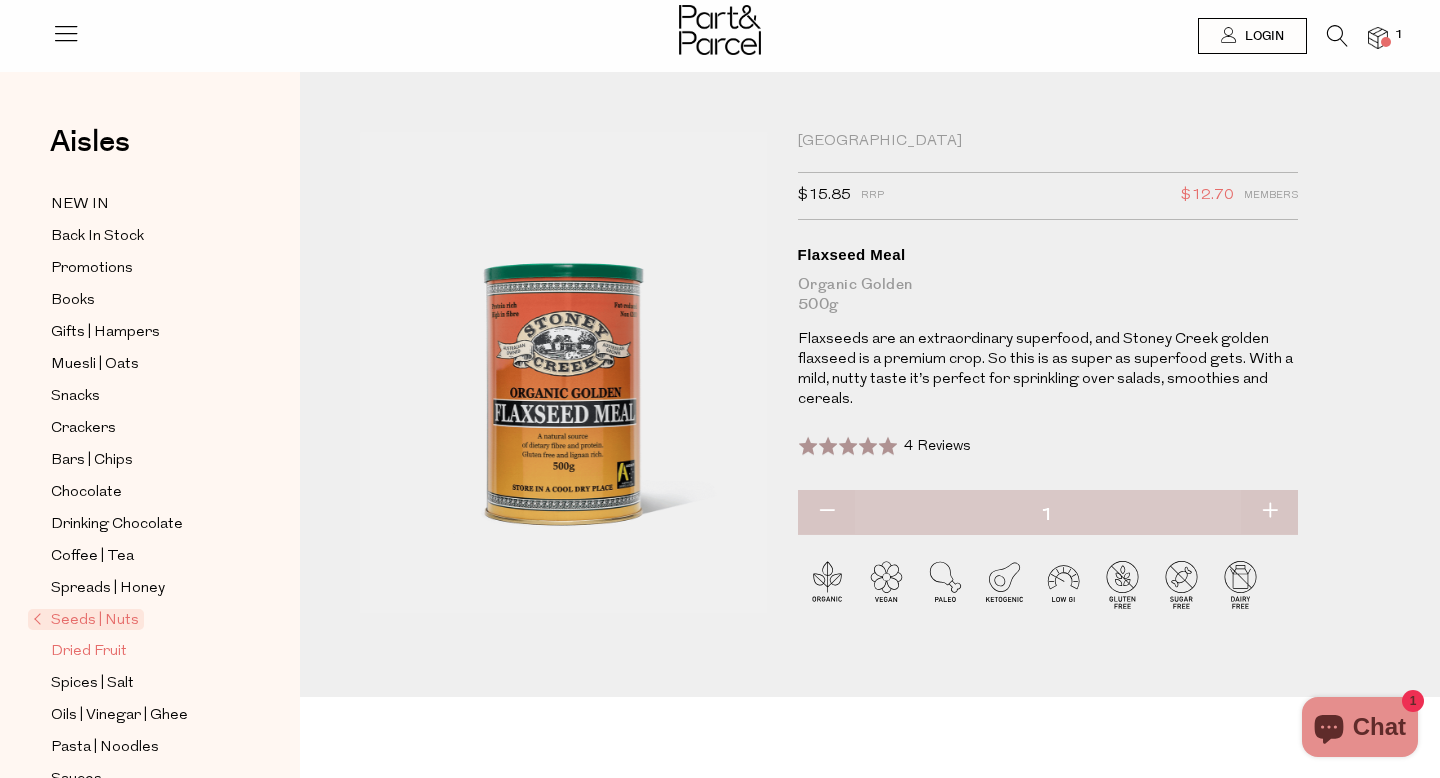 click on "Dried Fruit" at bounding box center [89, 652] 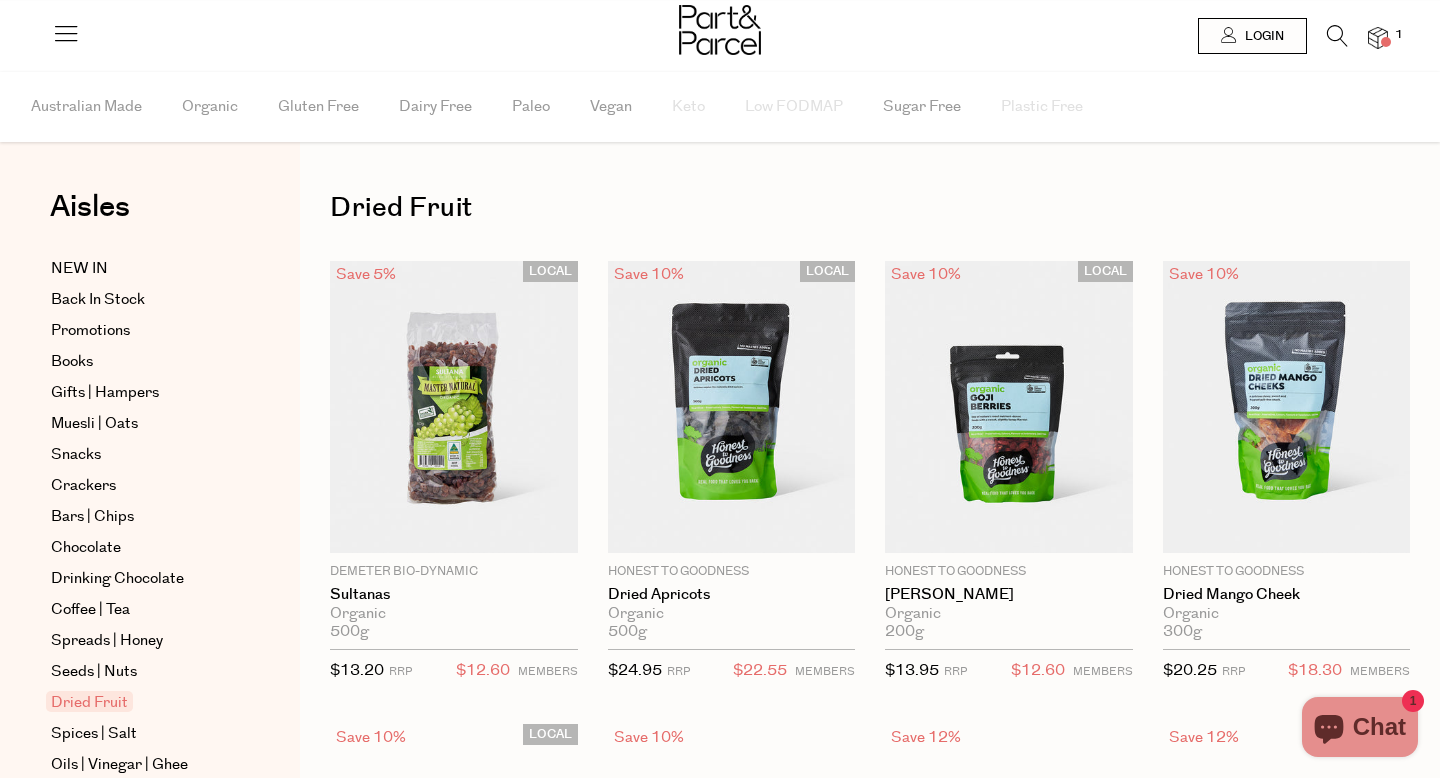 scroll, scrollTop: 0, scrollLeft: 0, axis: both 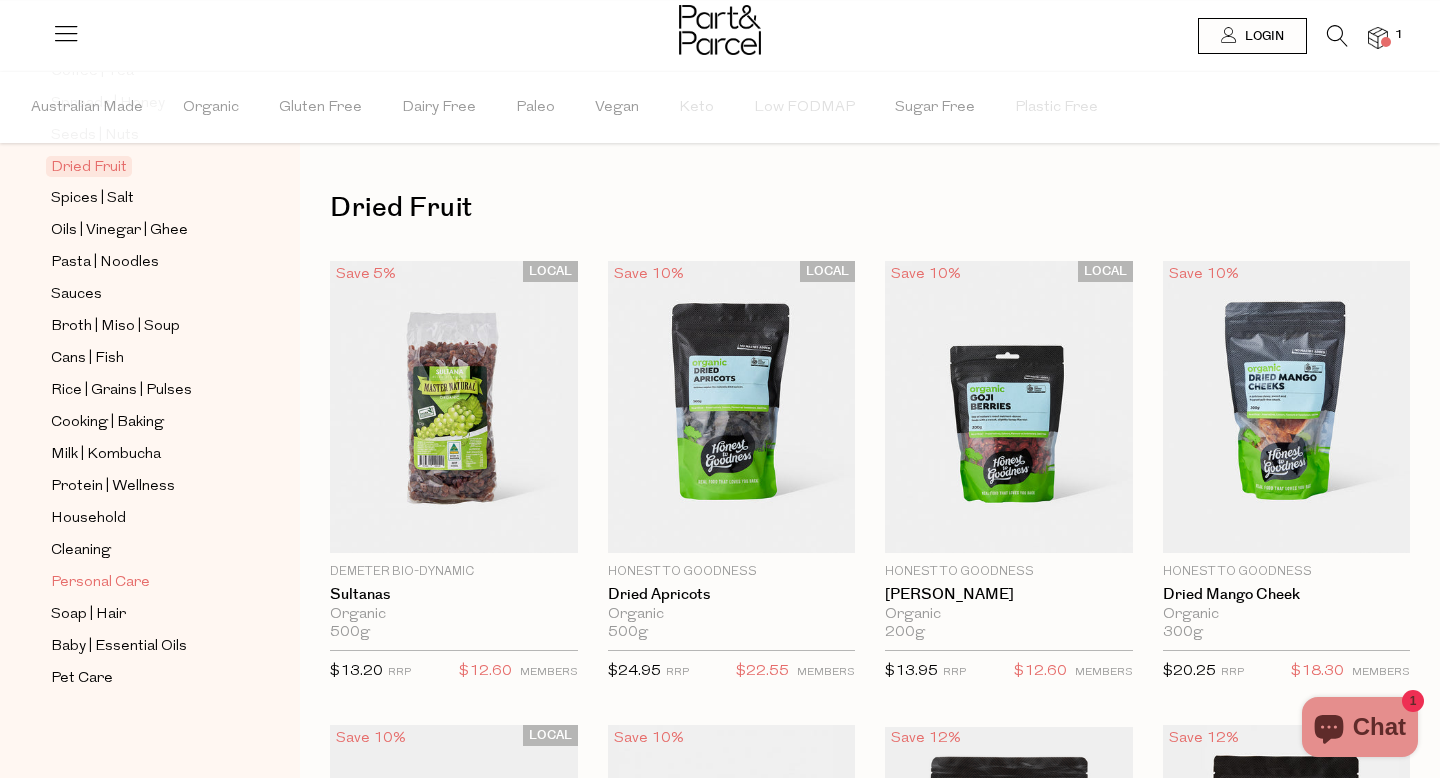click on "Personal Care" at bounding box center [100, 583] 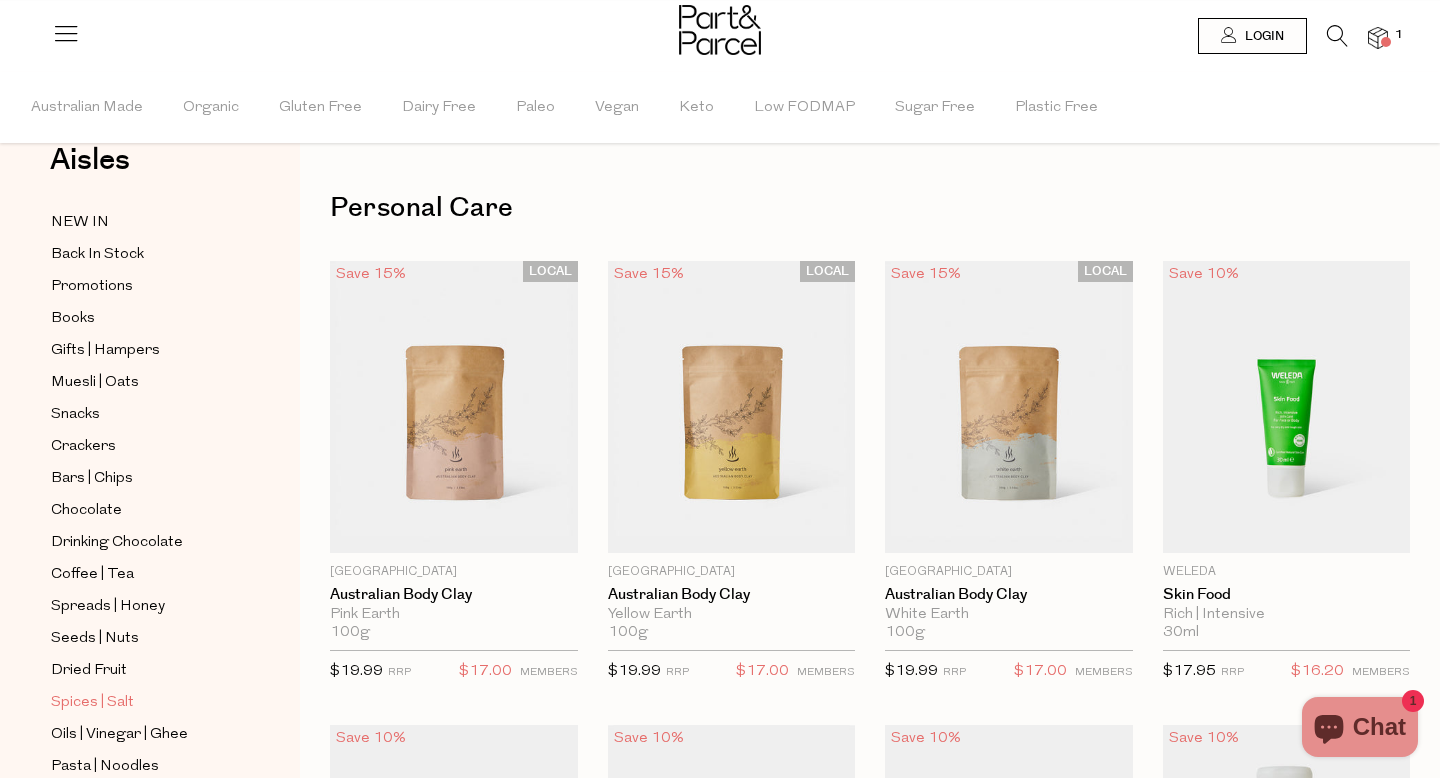 scroll, scrollTop: 70, scrollLeft: 0, axis: vertical 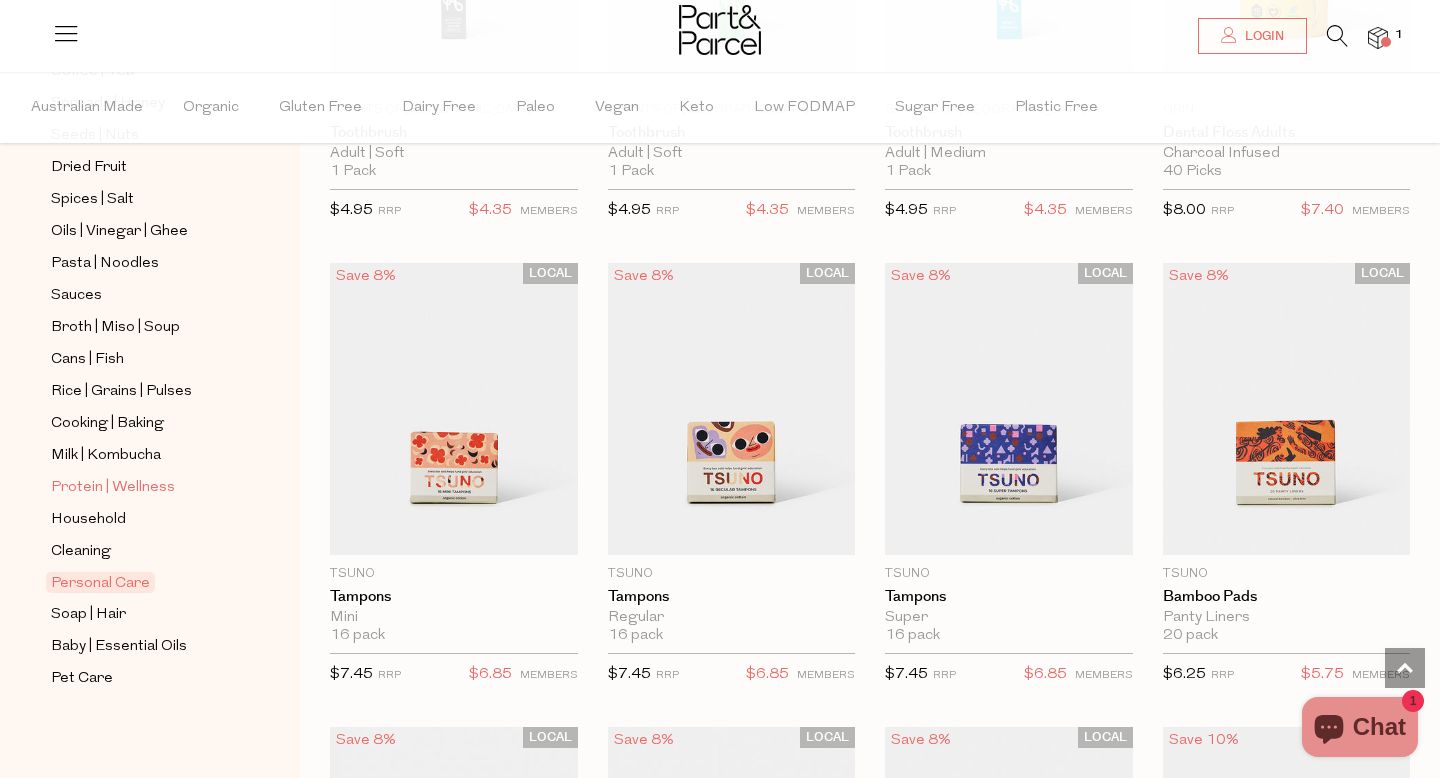click on "Protein | Wellness" at bounding box center (113, 488) 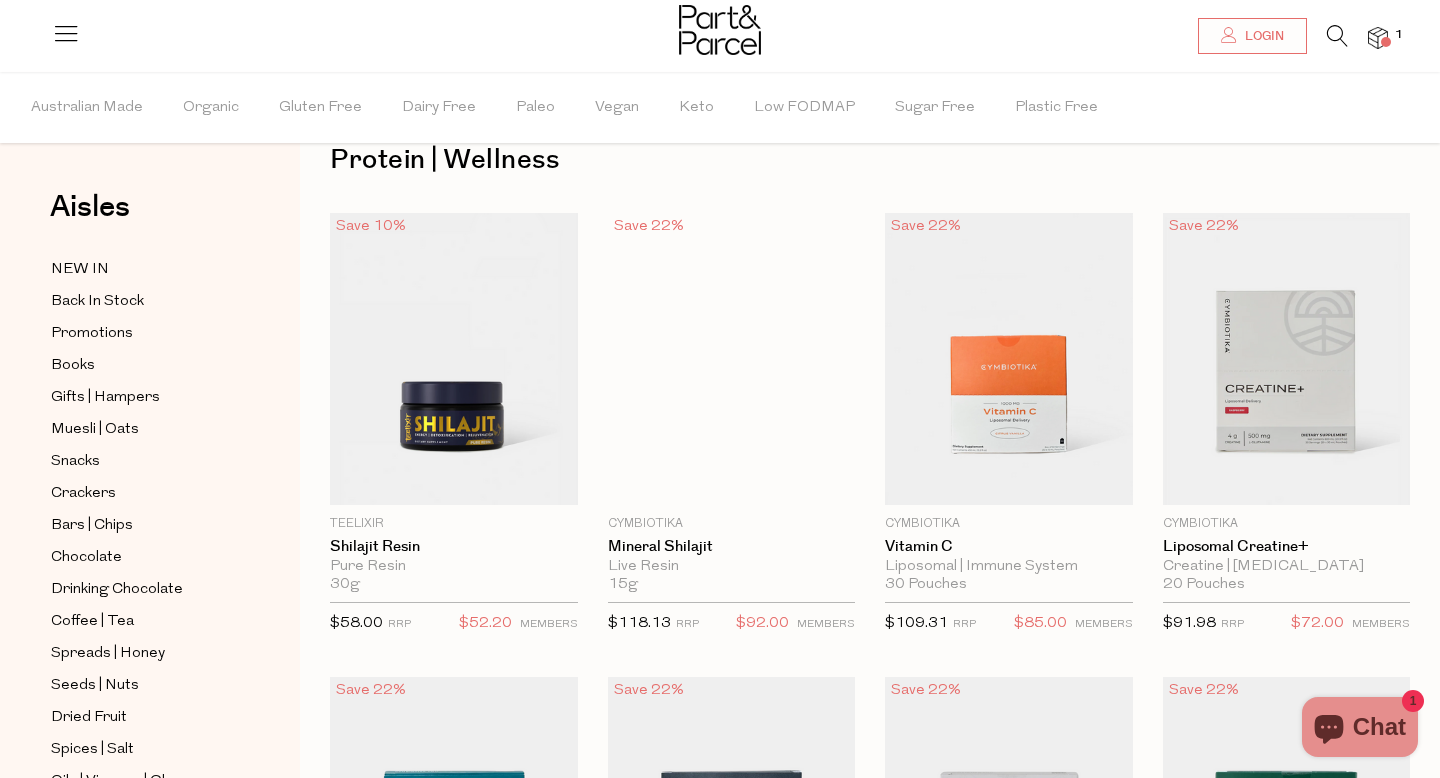 scroll, scrollTop: 0, scrollLeft: 0, axis: both 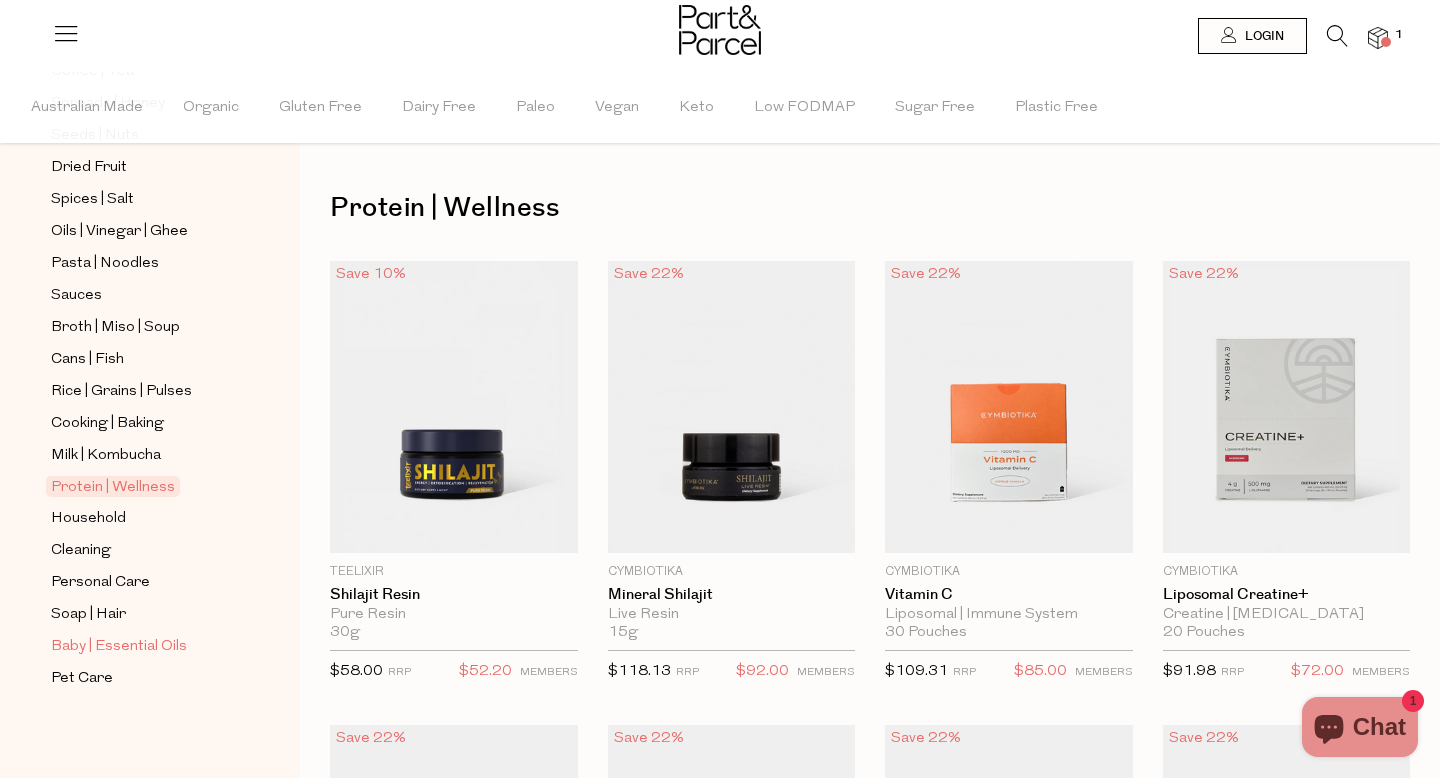 click on "Baby | Essential Oils" at bounding box center [119, 647] 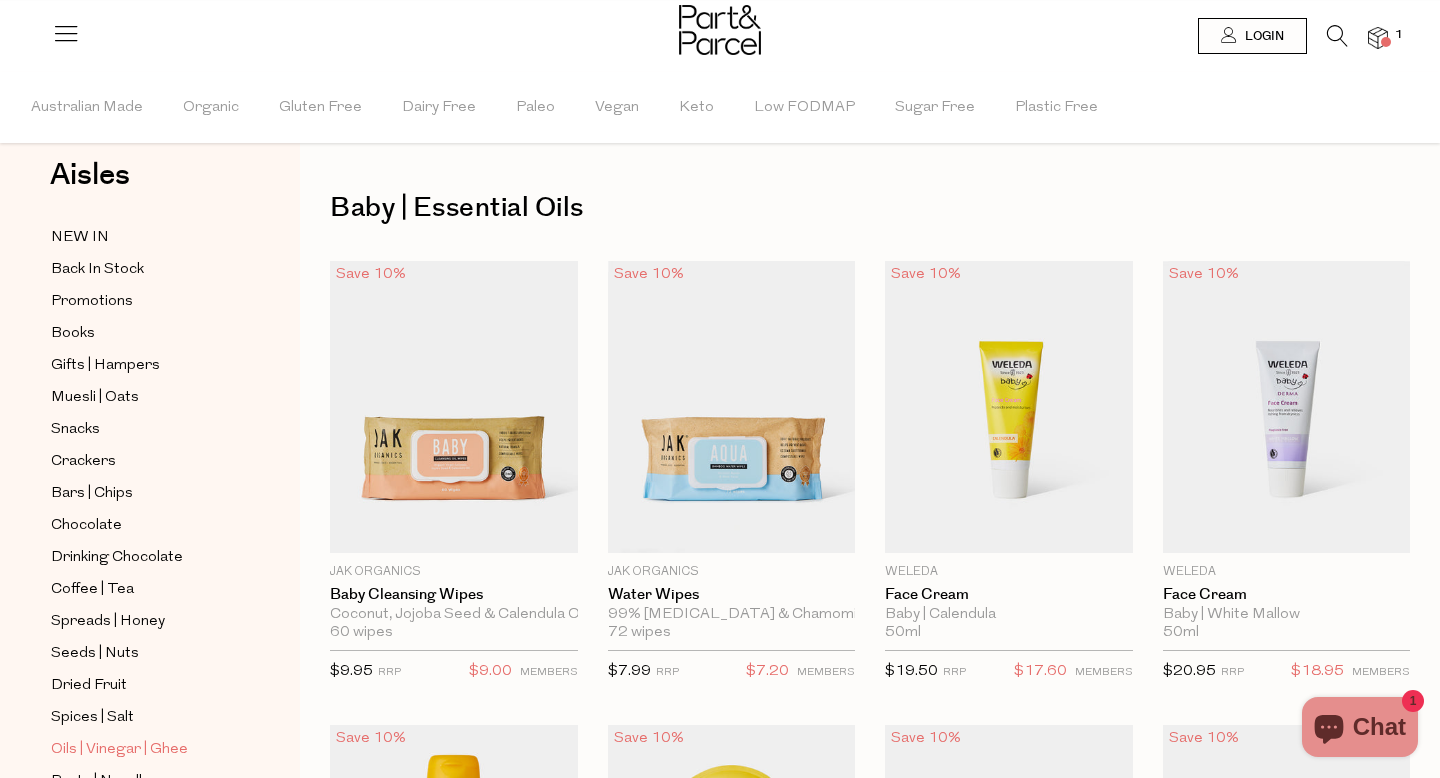 scroll, scrollTop: 36, scrollLeft: 0, axis: vertical 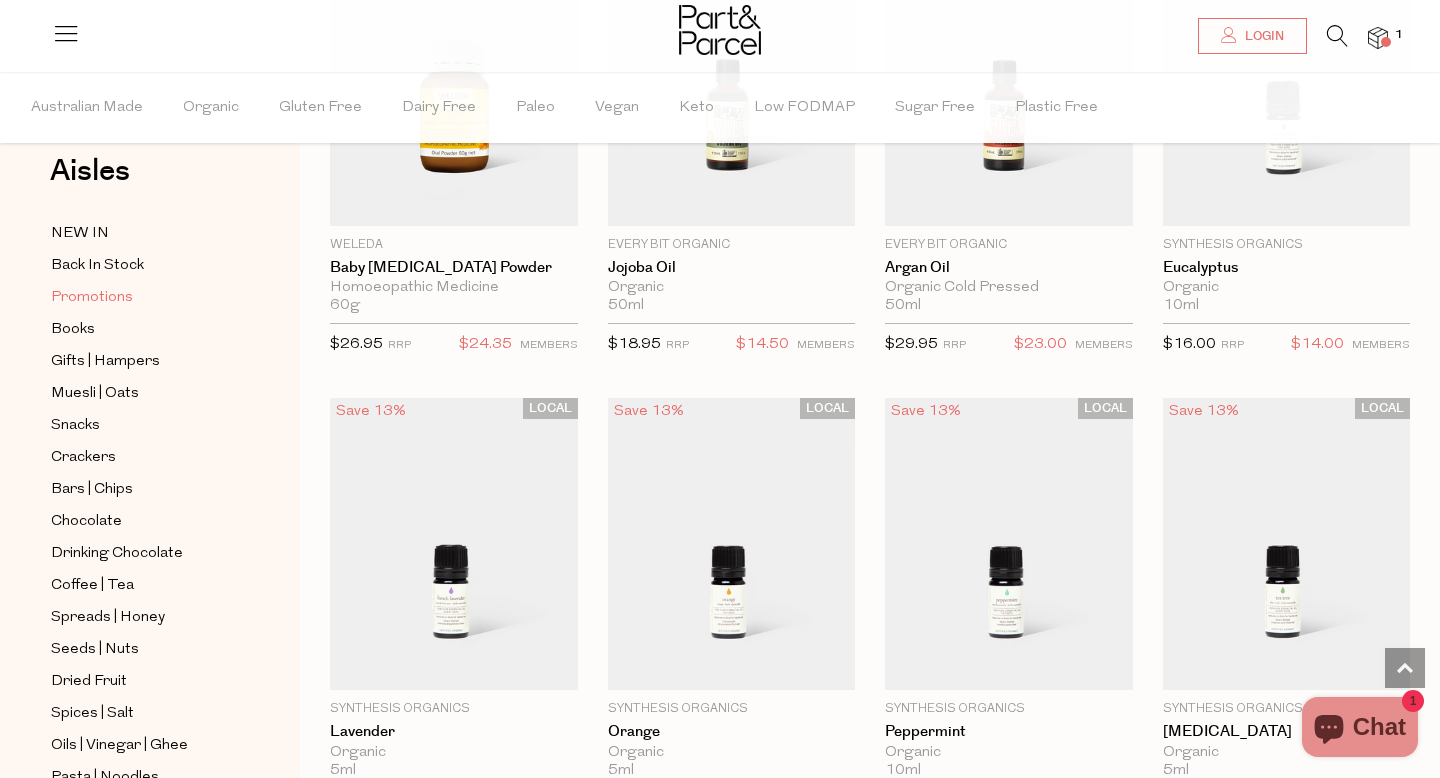 click on "Promotions" at bounding box center [92, 298] 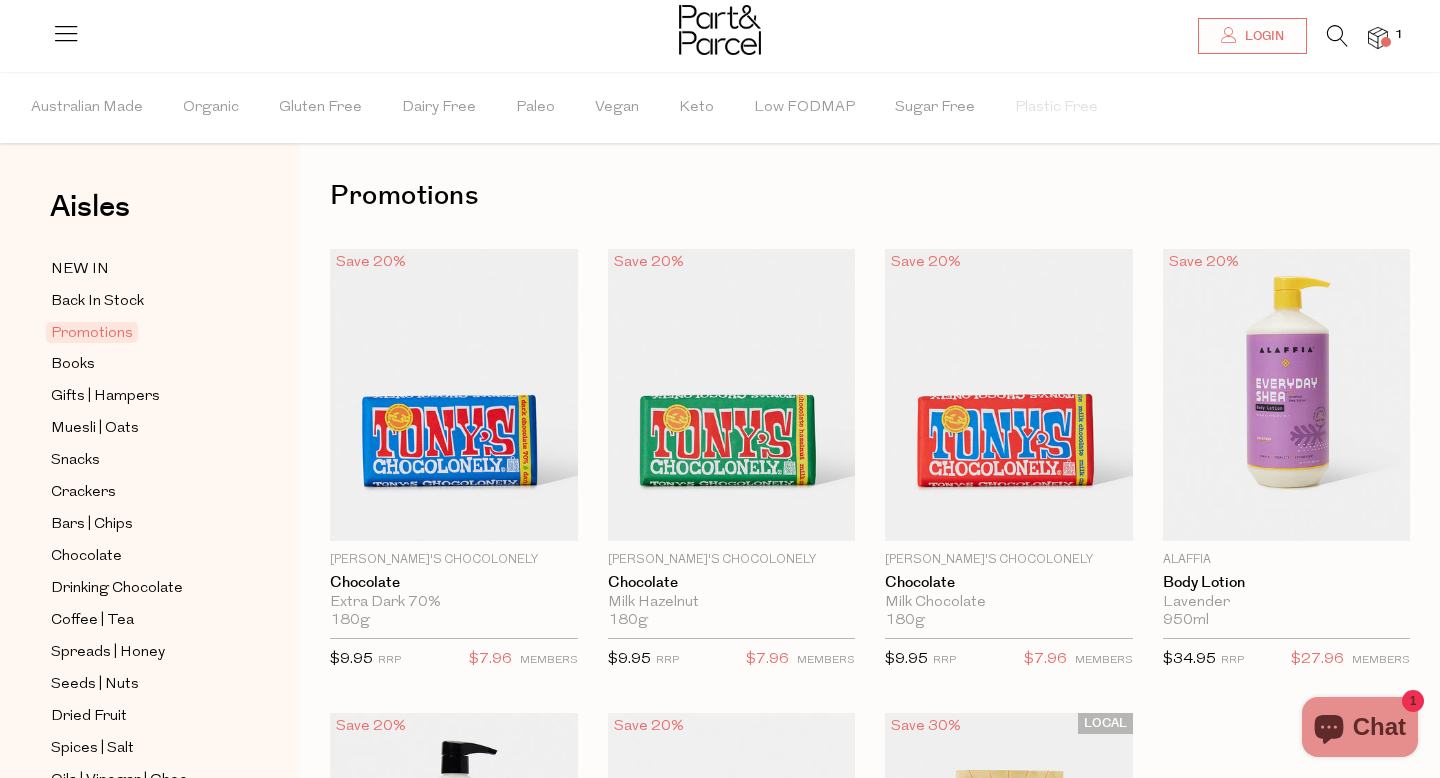 scroll, scrollTop: 0, scrollLeft: 0, axis: both 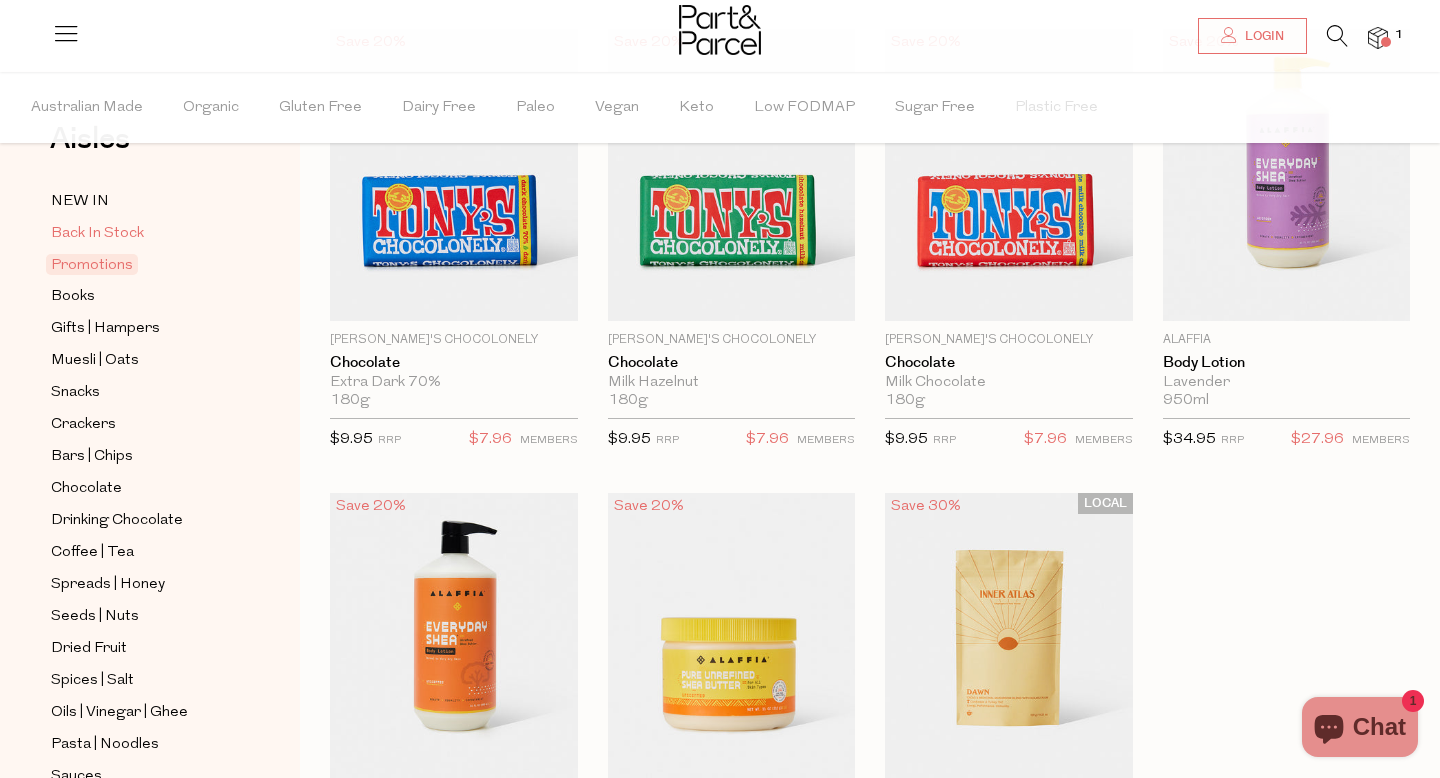 click on "Back In Stock" at bounding box center [97, 234] 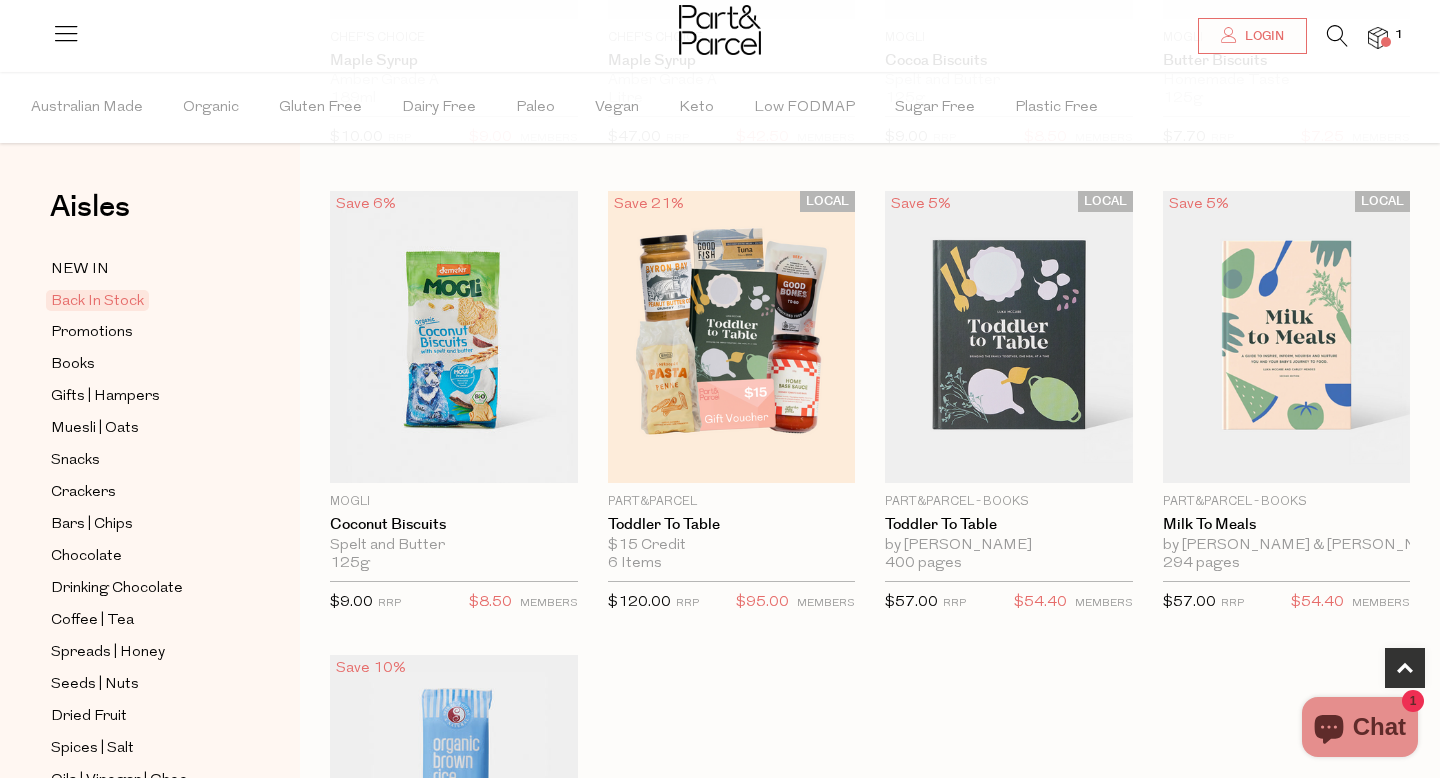 scroll, scrollTop: 997, scrollLeft: 0, axis: vertical 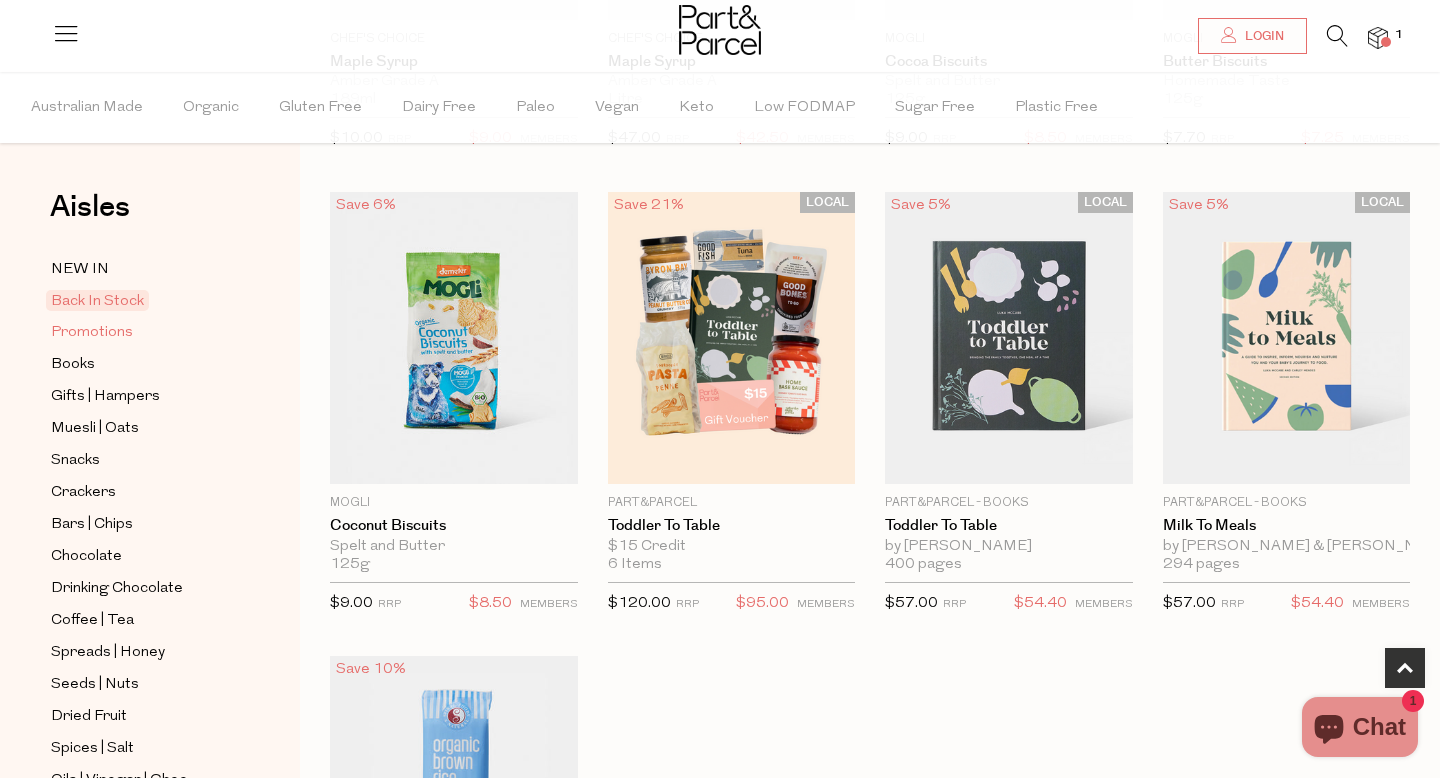 click on "Promotions" at bounding box center [92, 333] 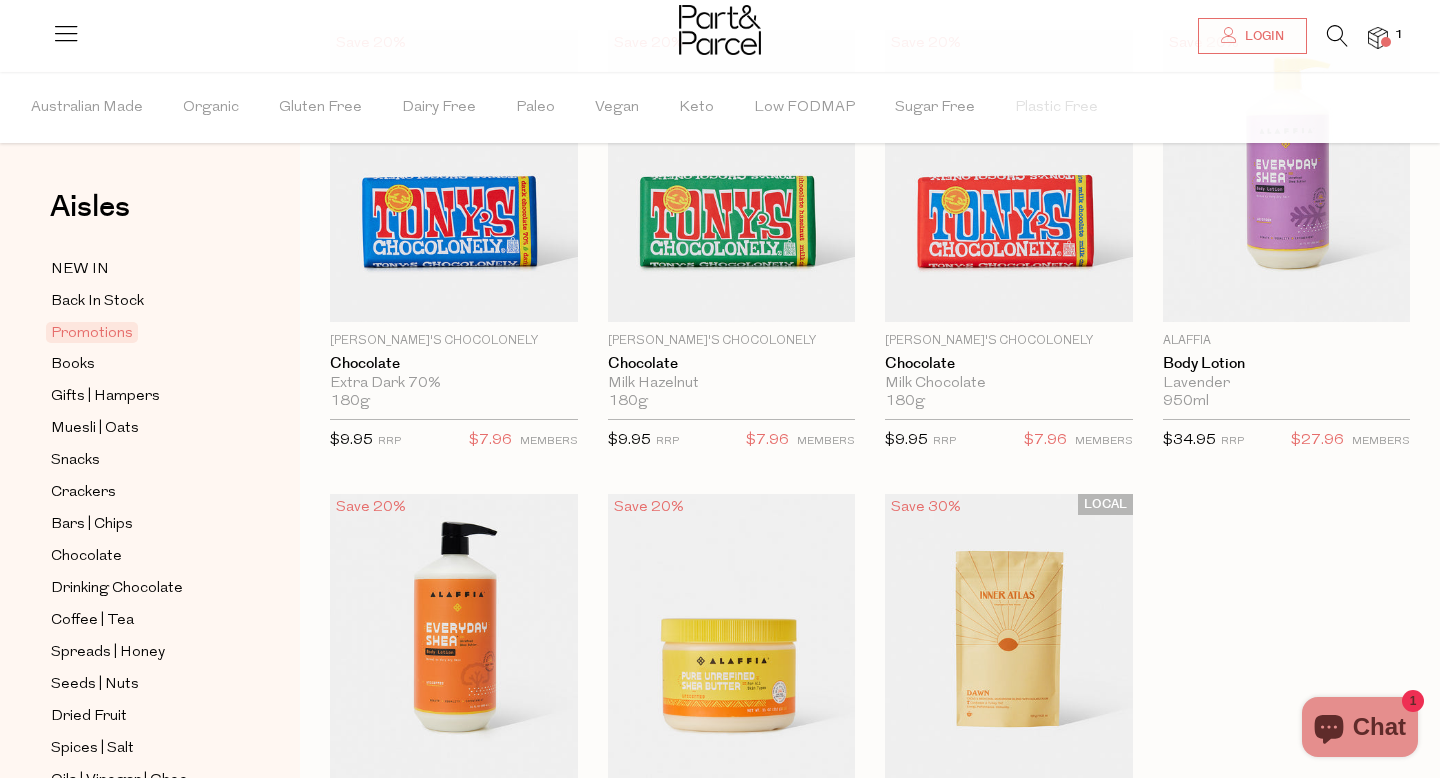 scroll, scrollTop: 0, scrollLeft: 0, axis: both 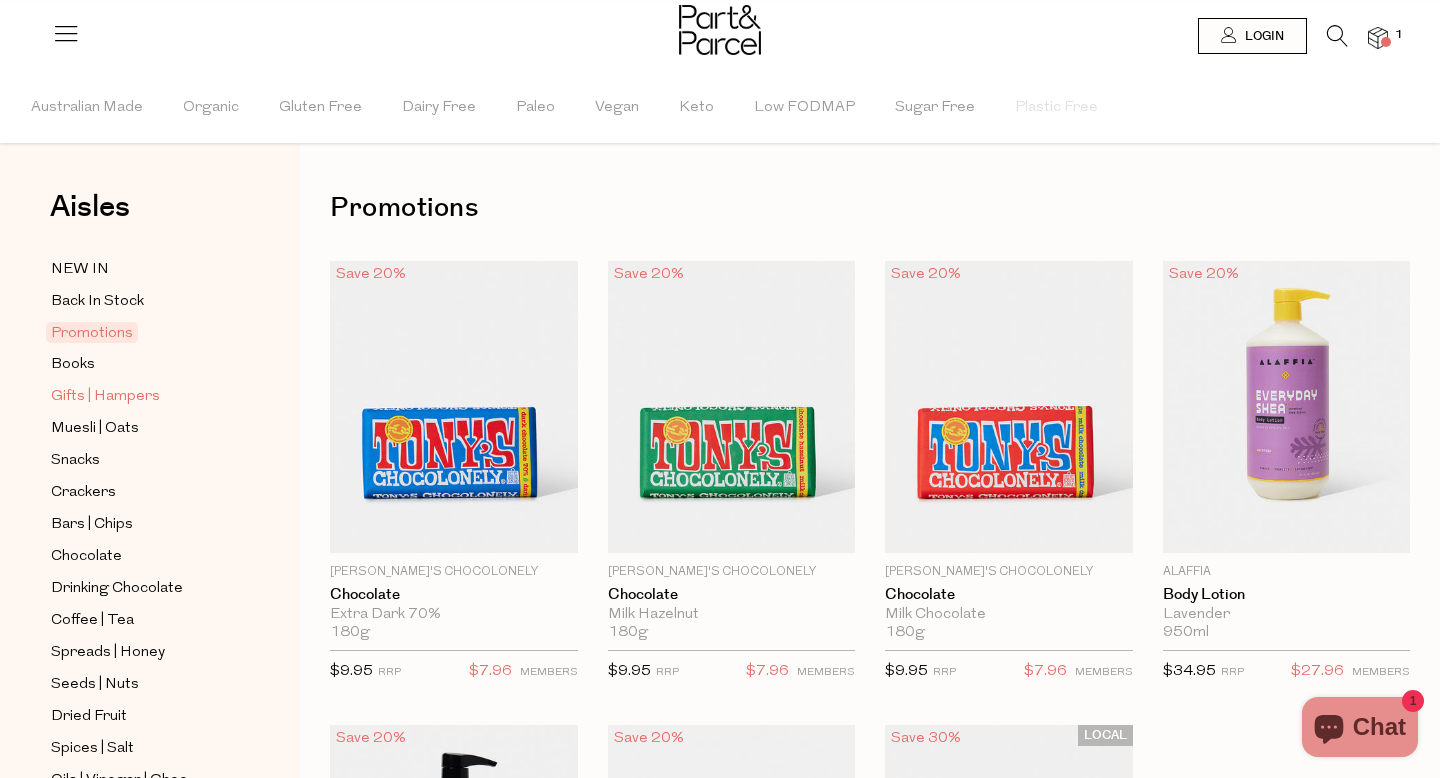 click on "Gifts | Hampers" at bounding box center [105, 397] 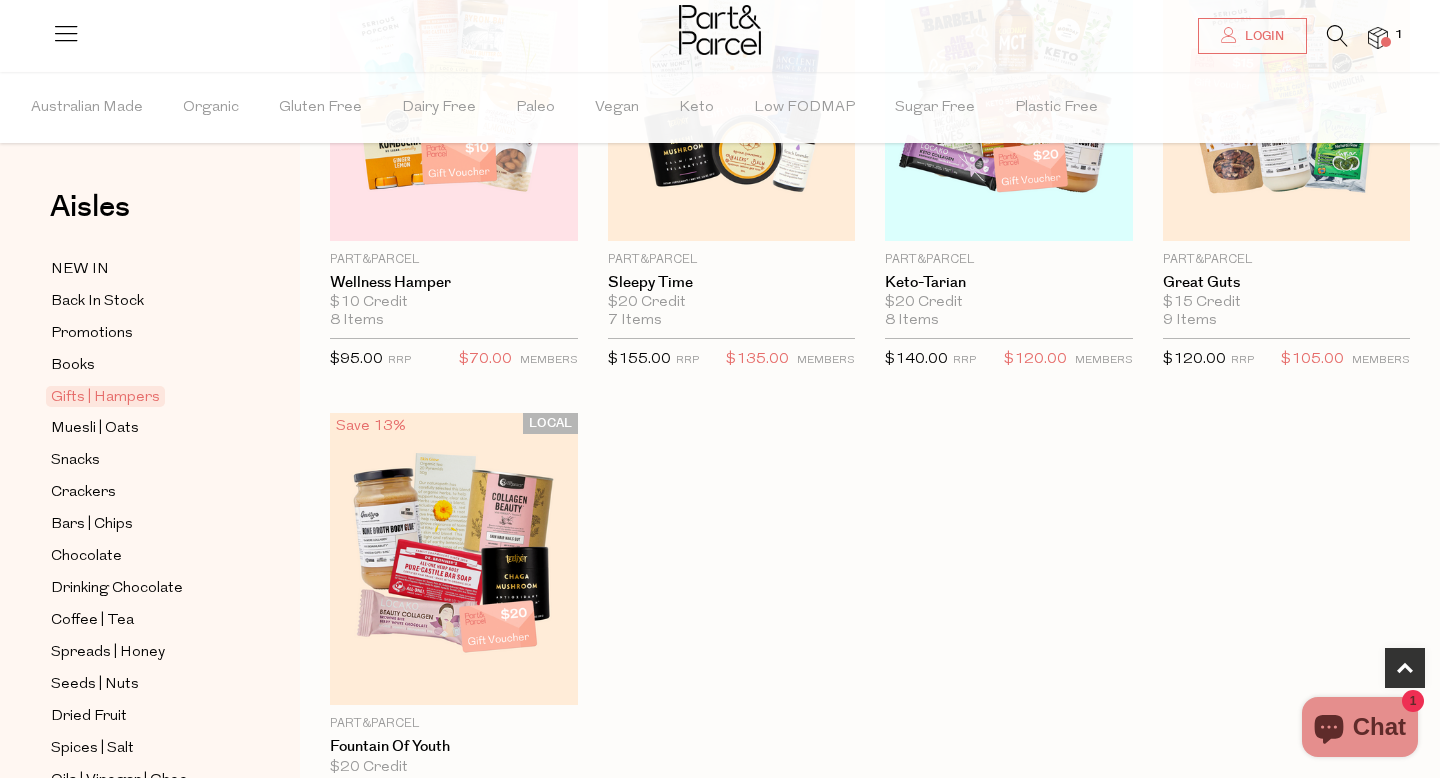 scroll, scrollTop: 778, scrollLeft: 0, axis: vertical 